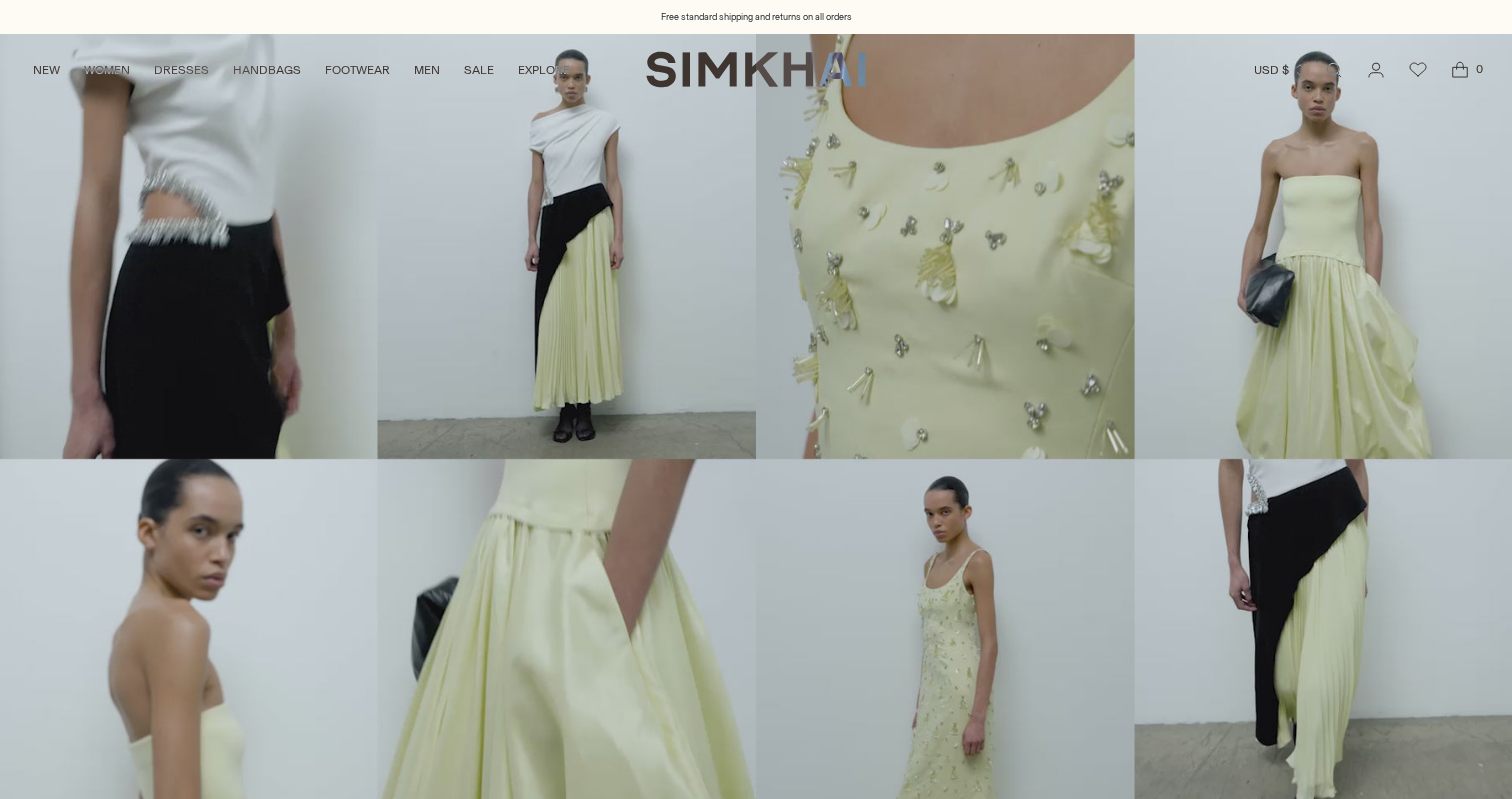 scroll, scrollTop: 0, scrollLeft: 0, axis: both 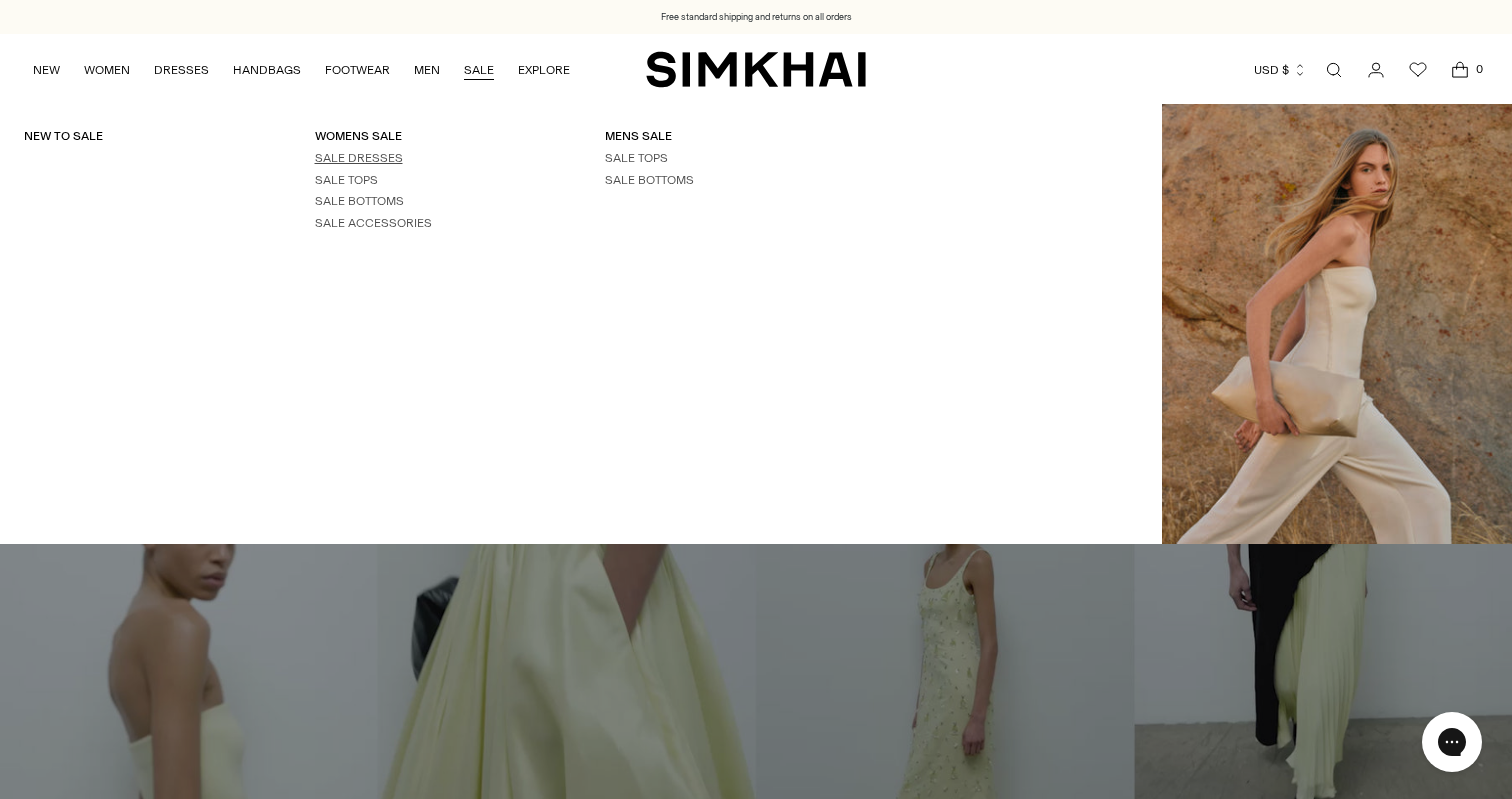 click on "SALE DRESSES" at bounding box center (359, 158) 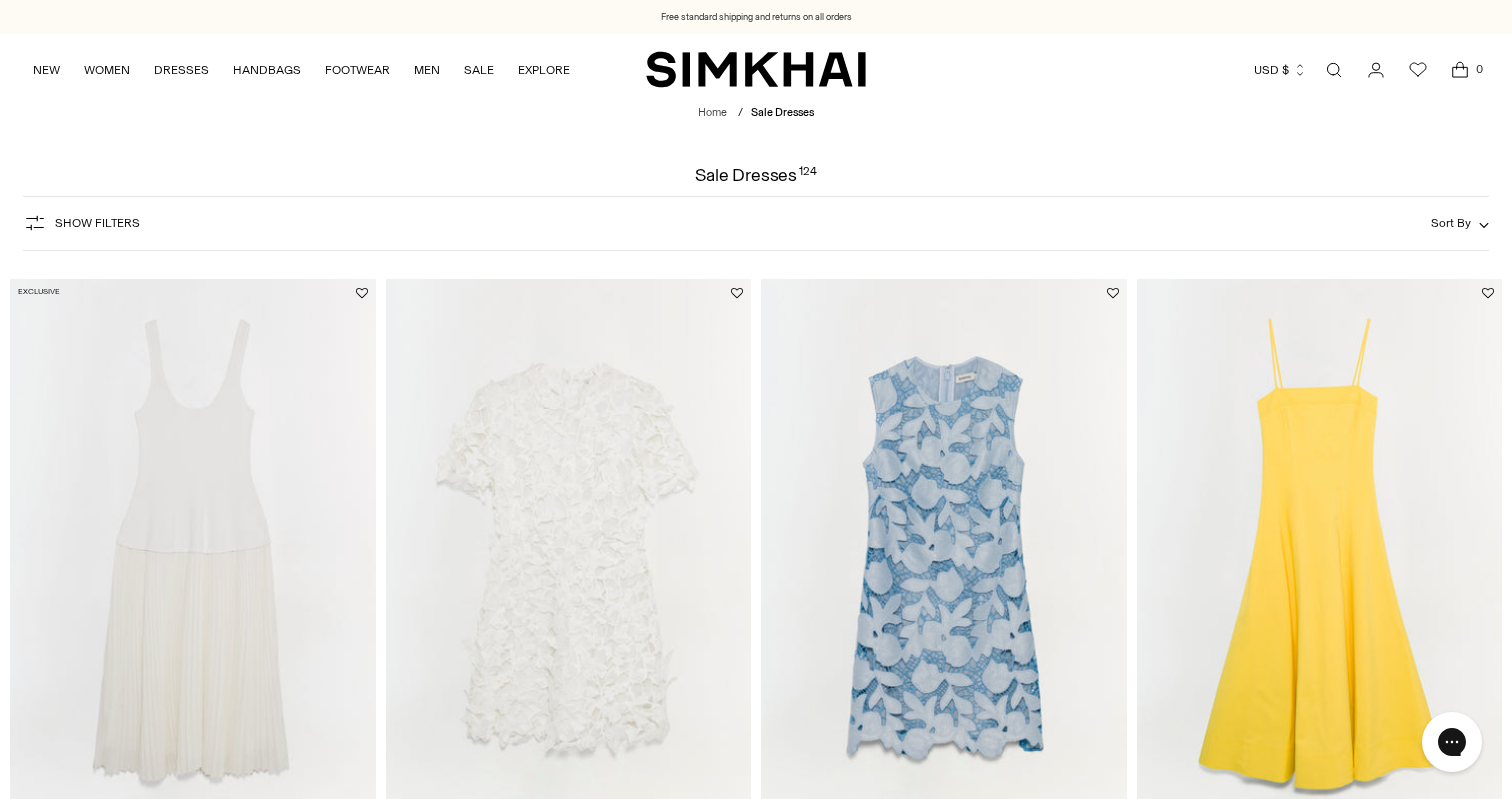 scroll, scrollTop: 332, scrollLeft: 0, axis: vertical 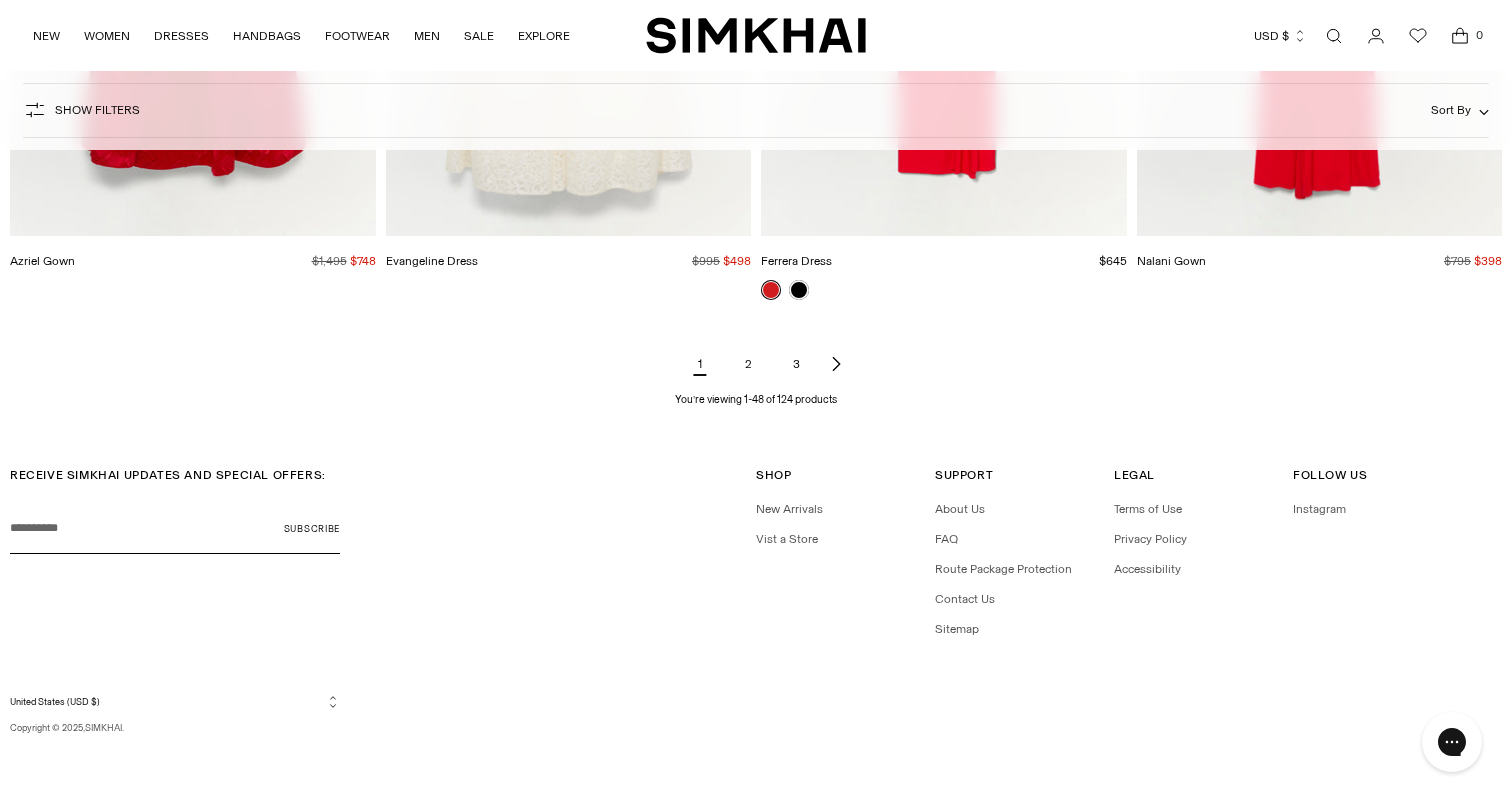 click on "2" at bounding box center [748, 364] 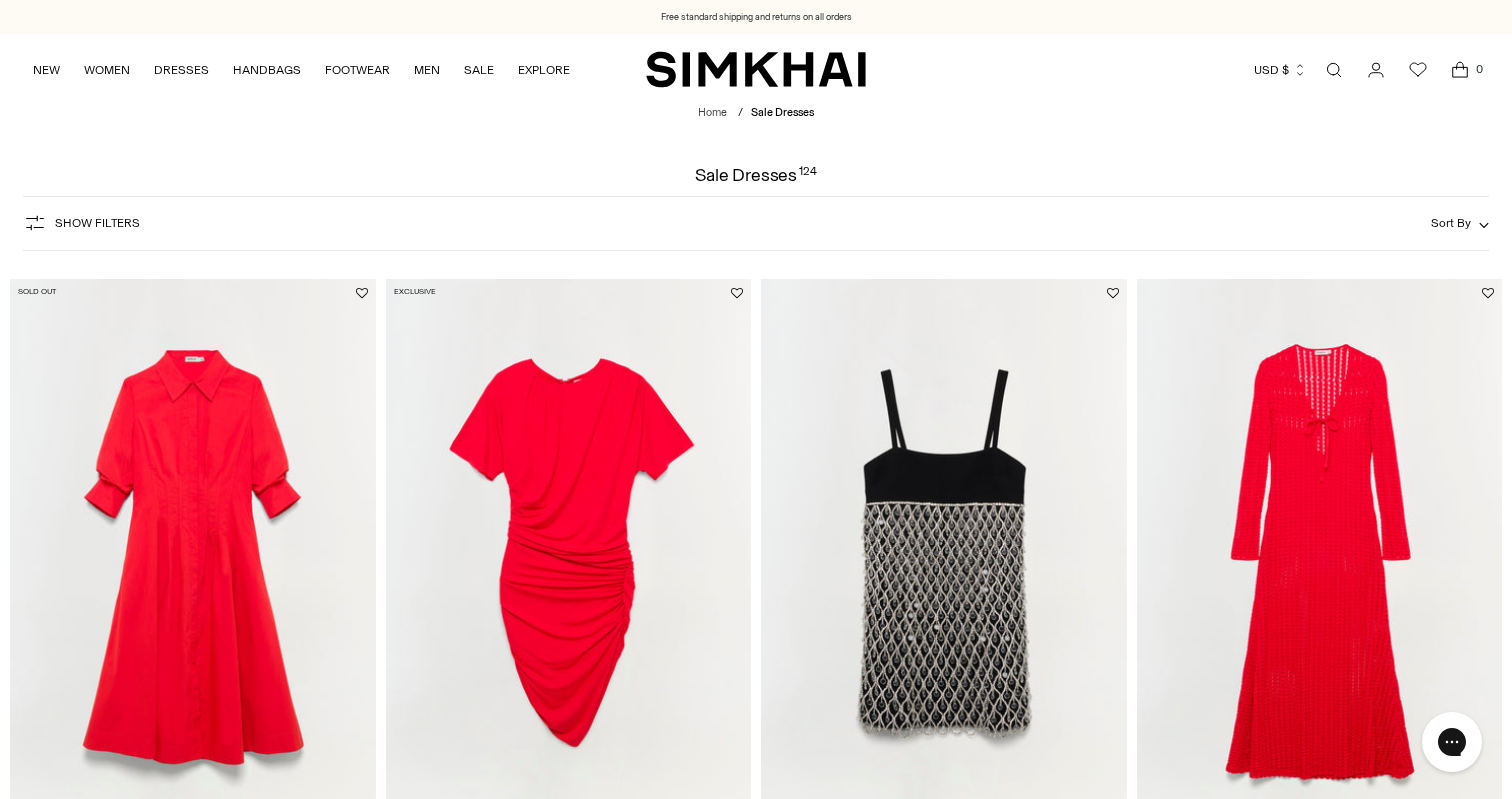 scroll, scrollTop: 85, scrollLeft: 0, axis: vertical 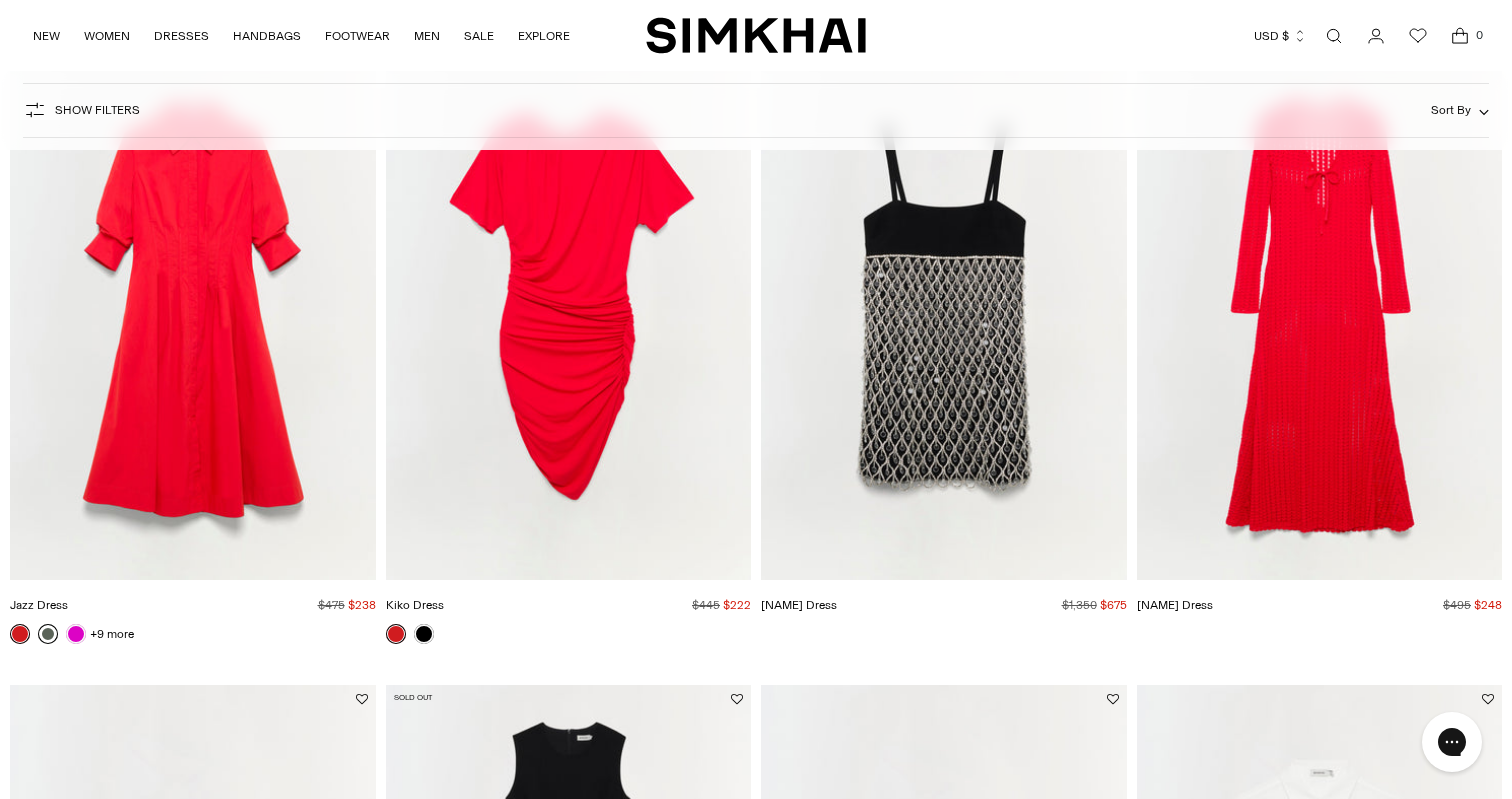 click at bounding box center (48, 634) 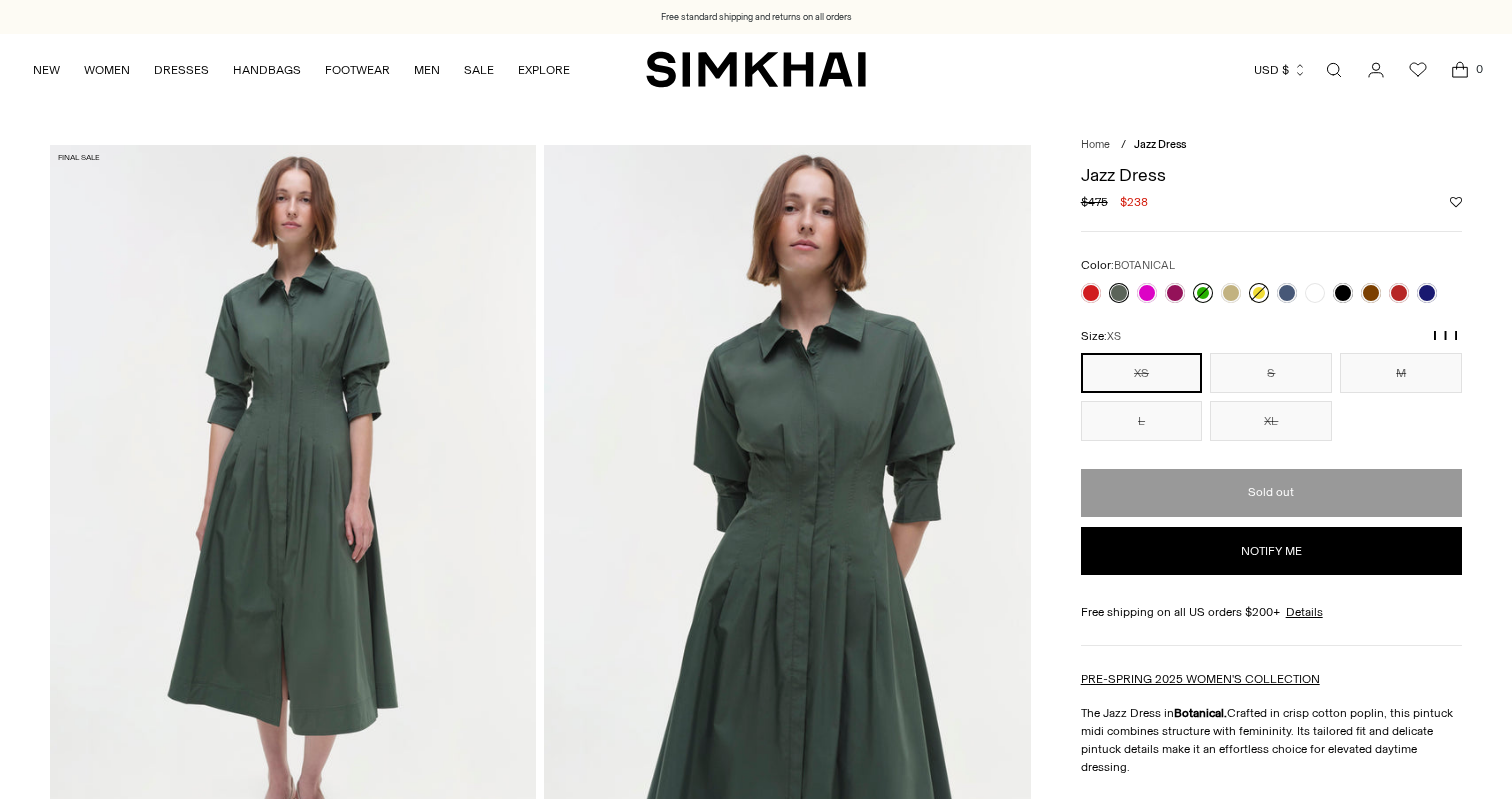 scroll, scrollTop: 0, scrollLeft: 0, axis: both 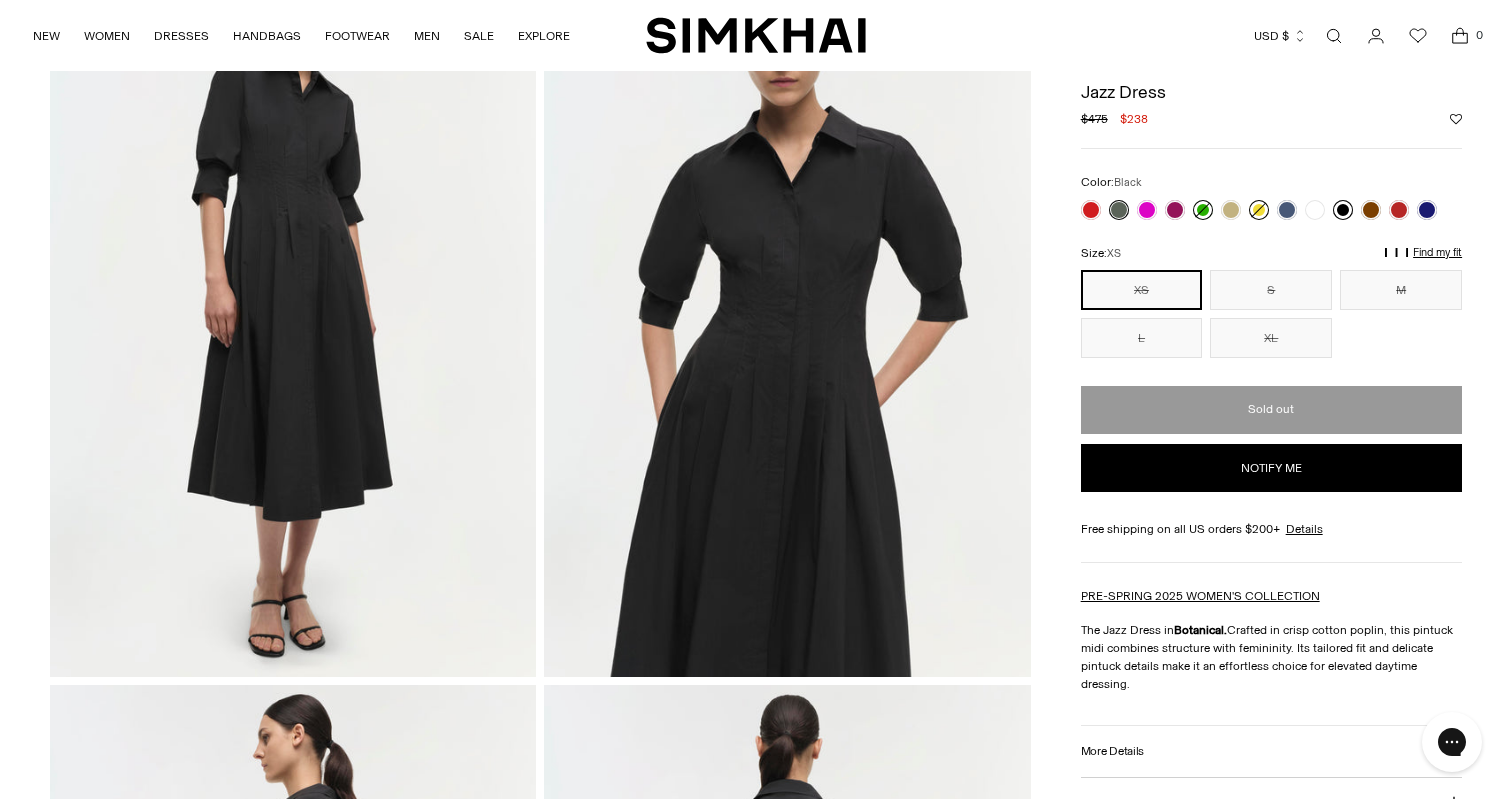 click at bounding box center [1343, 210] 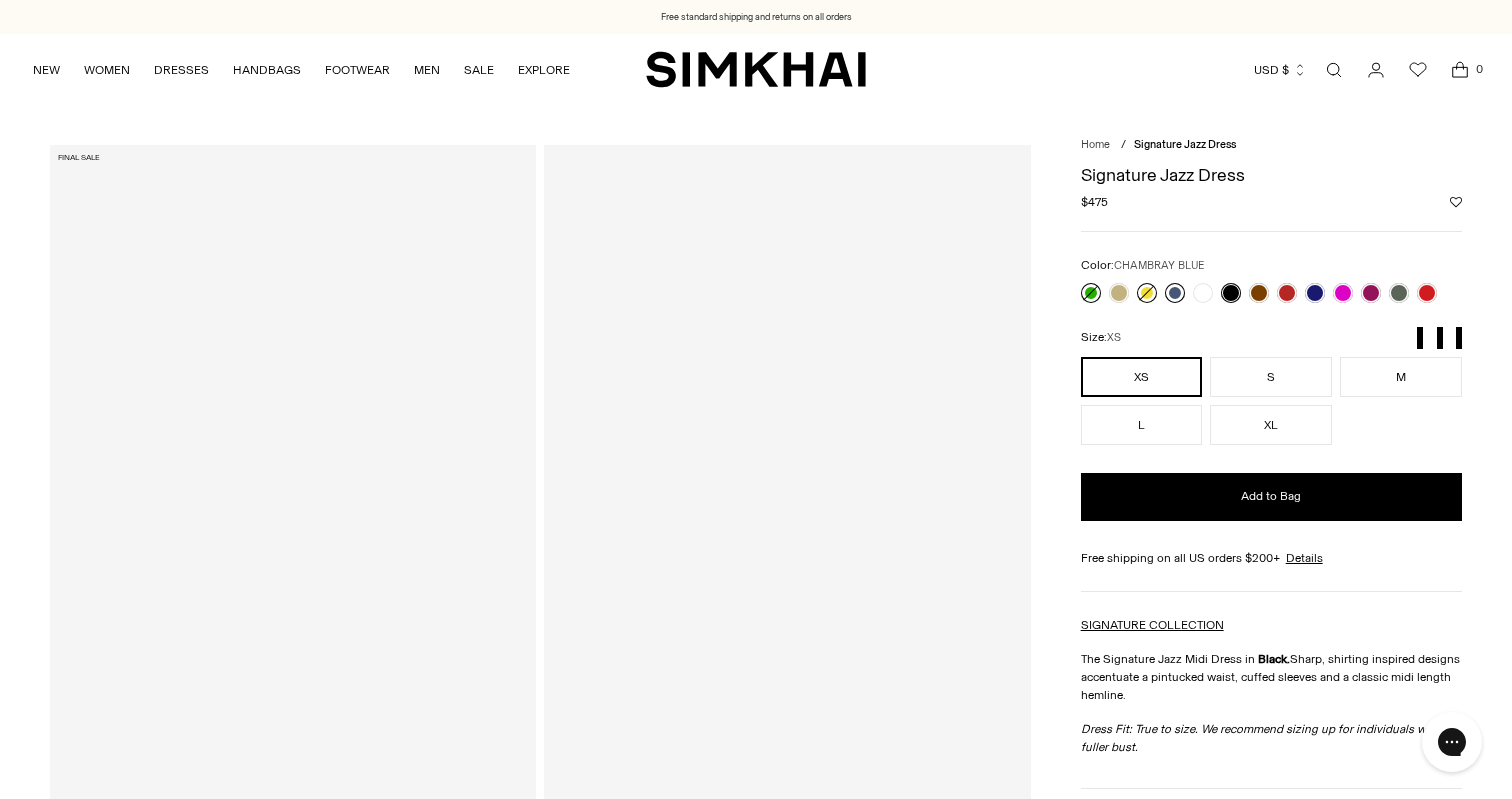 scroll, scrollTop: 0, scrollLeft: 0, axis: both 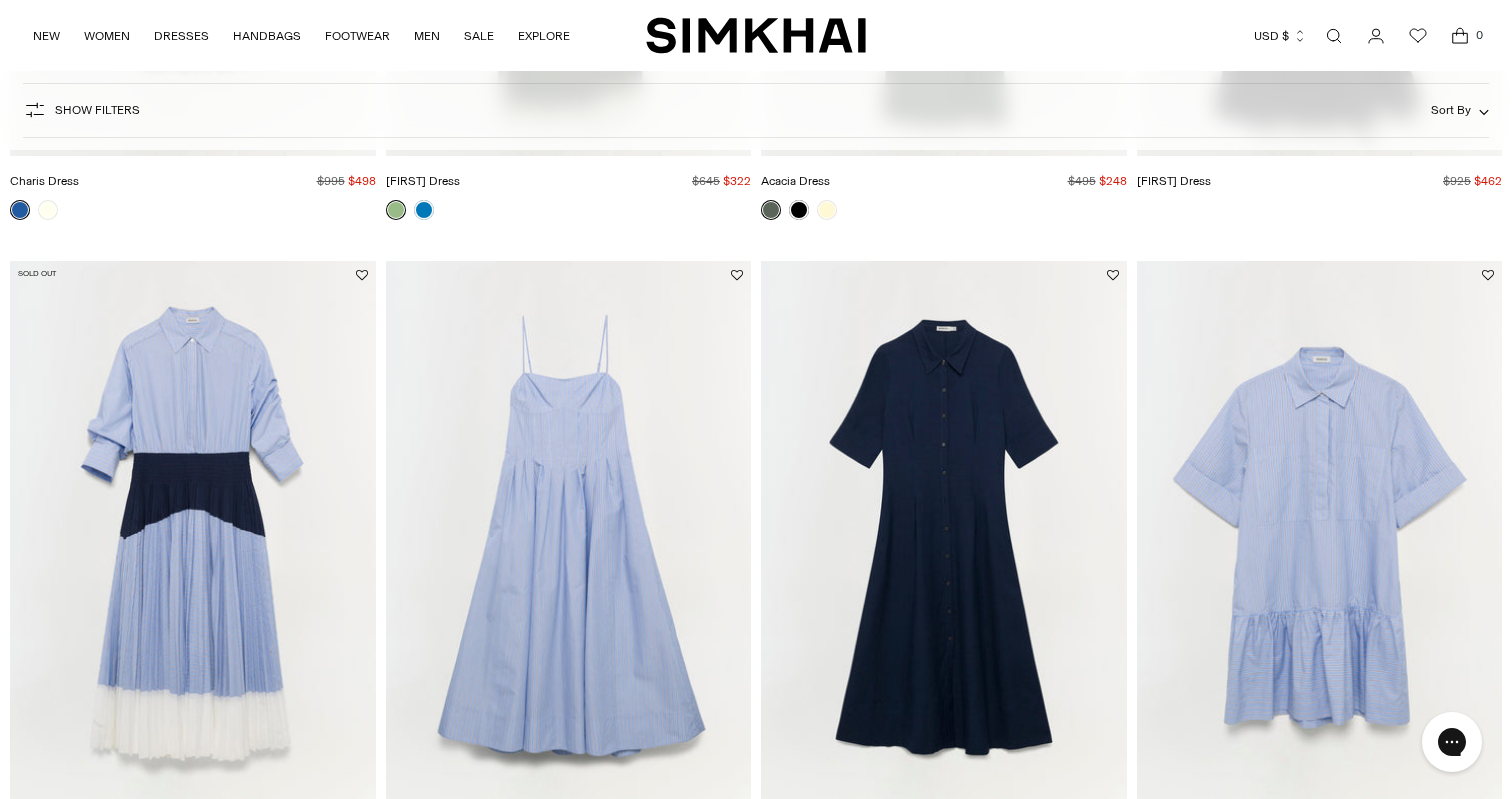 click at bounding box center [0, 0] 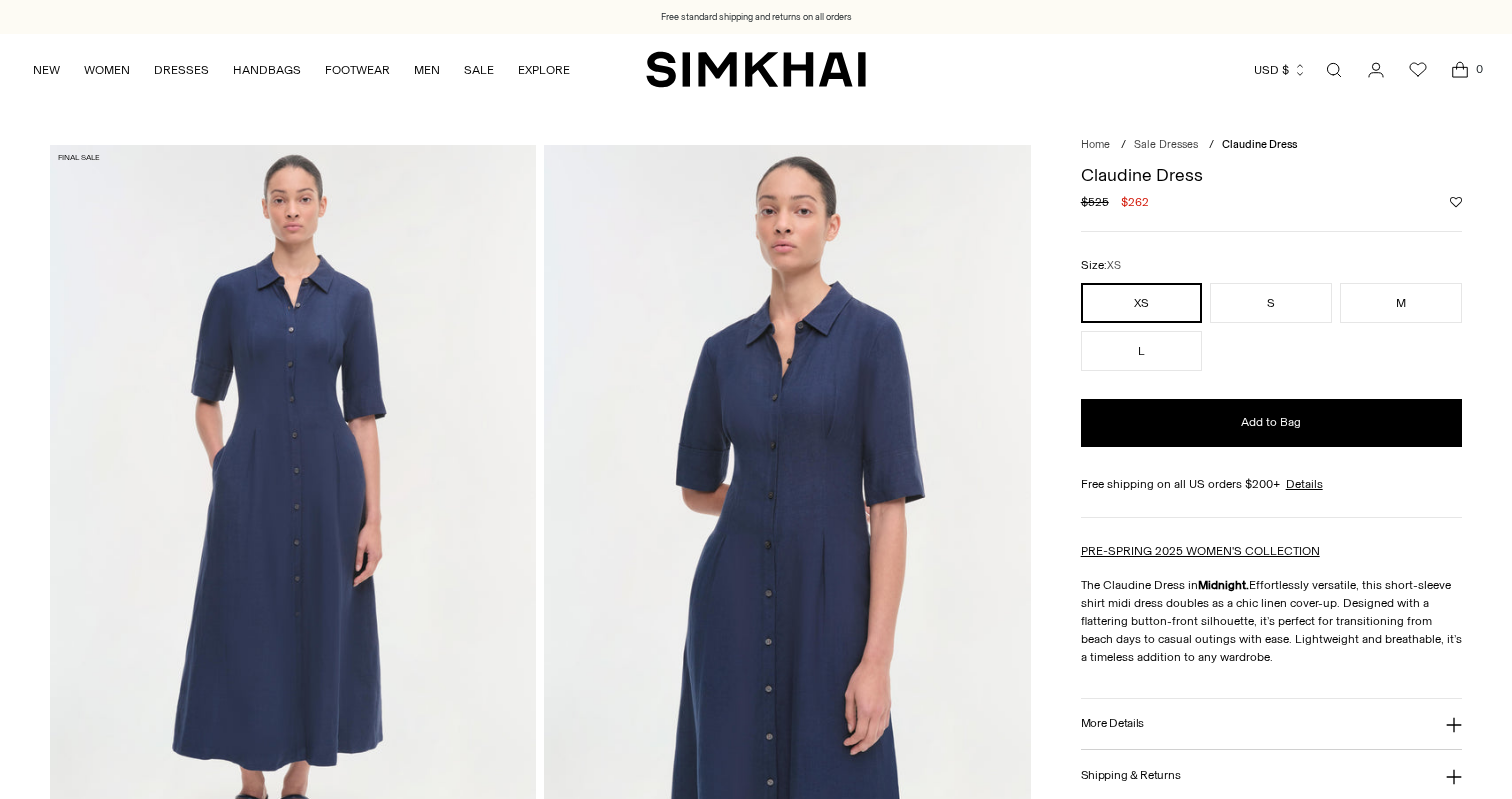 scroll, scrollTop: 0, scrollLeft: 0, axis: both 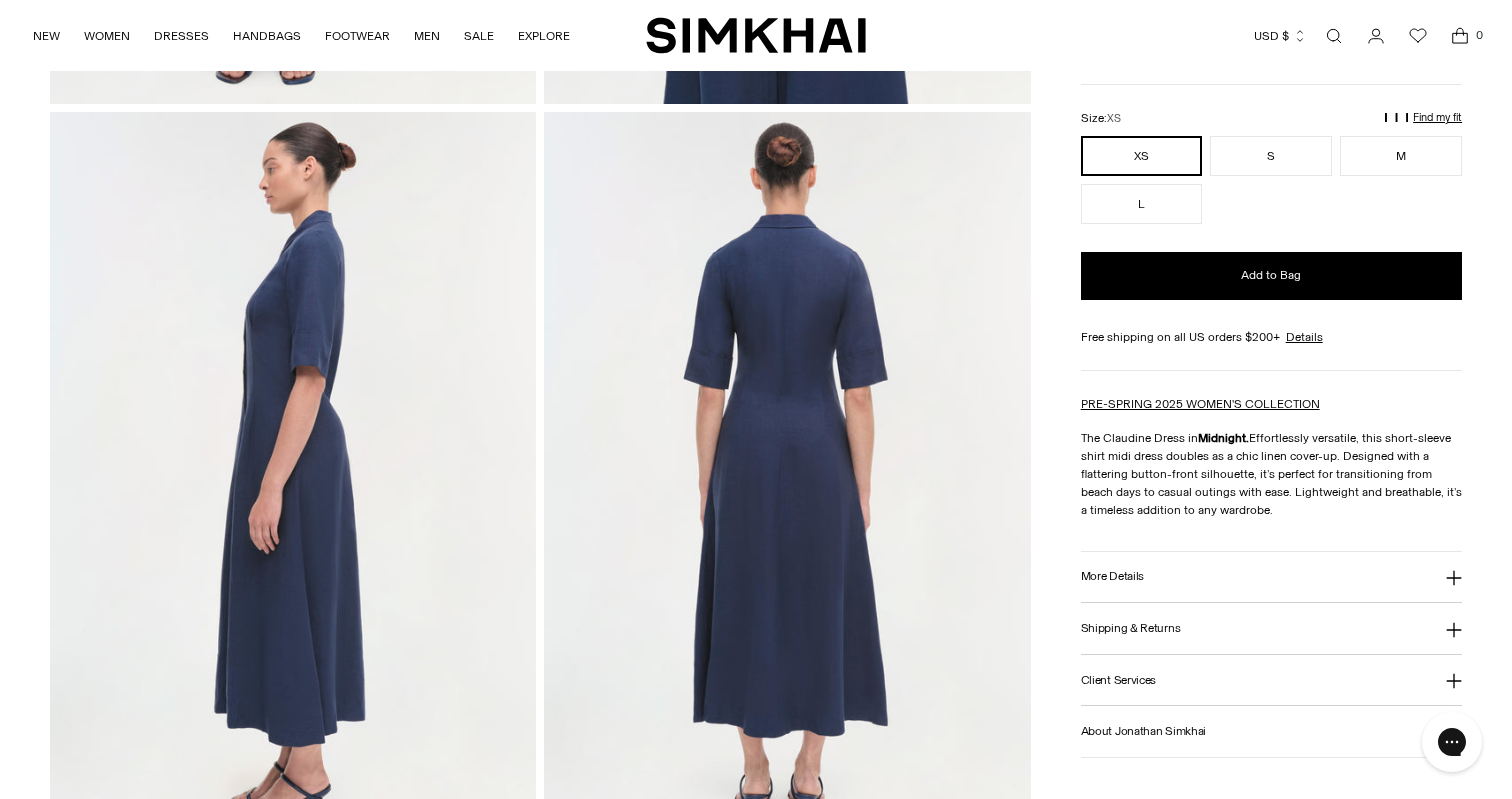 click at bounding box center [293, 477] 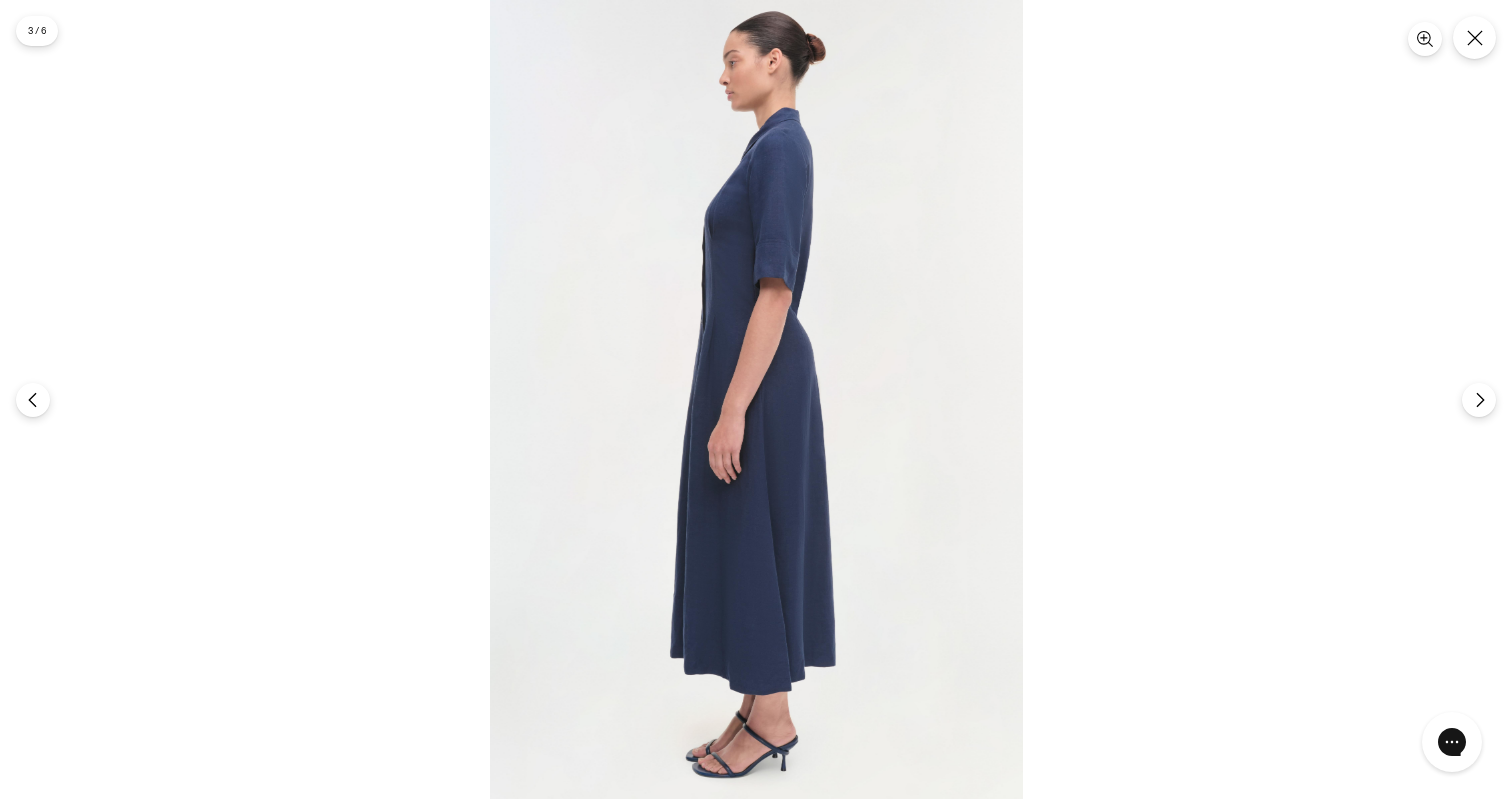 click at bounding box center [756, 399] 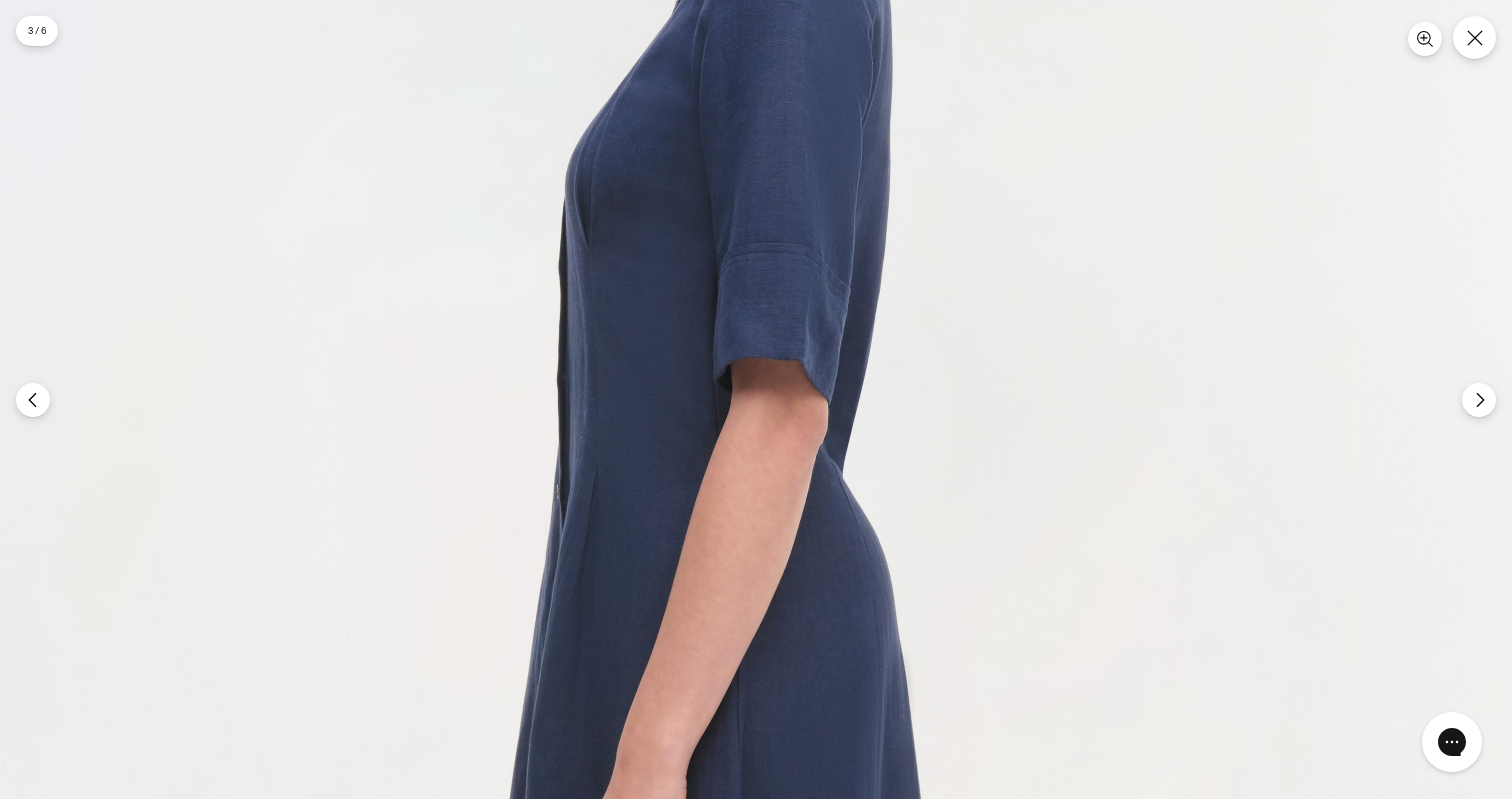 click at bounding box center [721, 724] 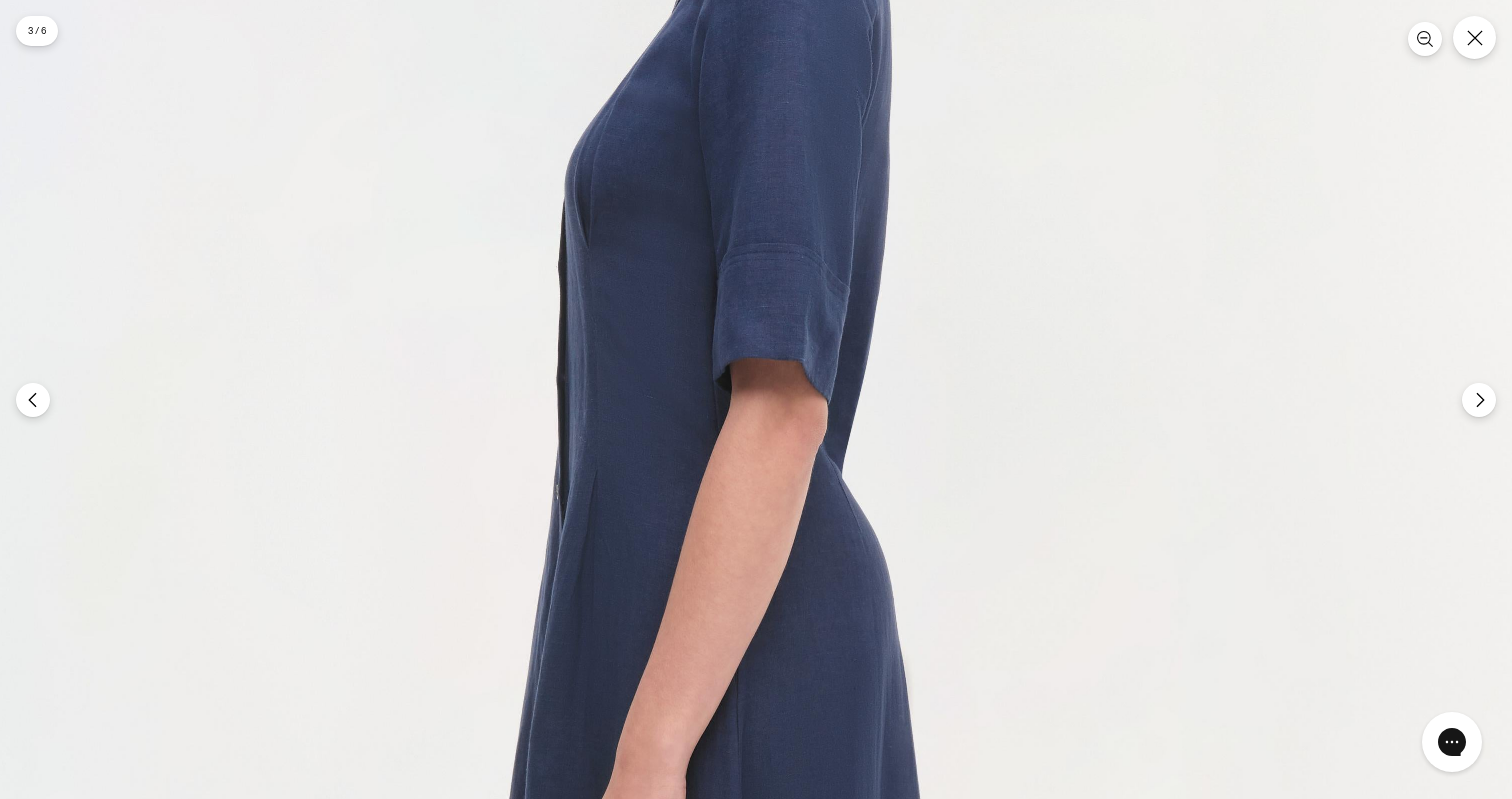 click at bounding box center [721, 724] 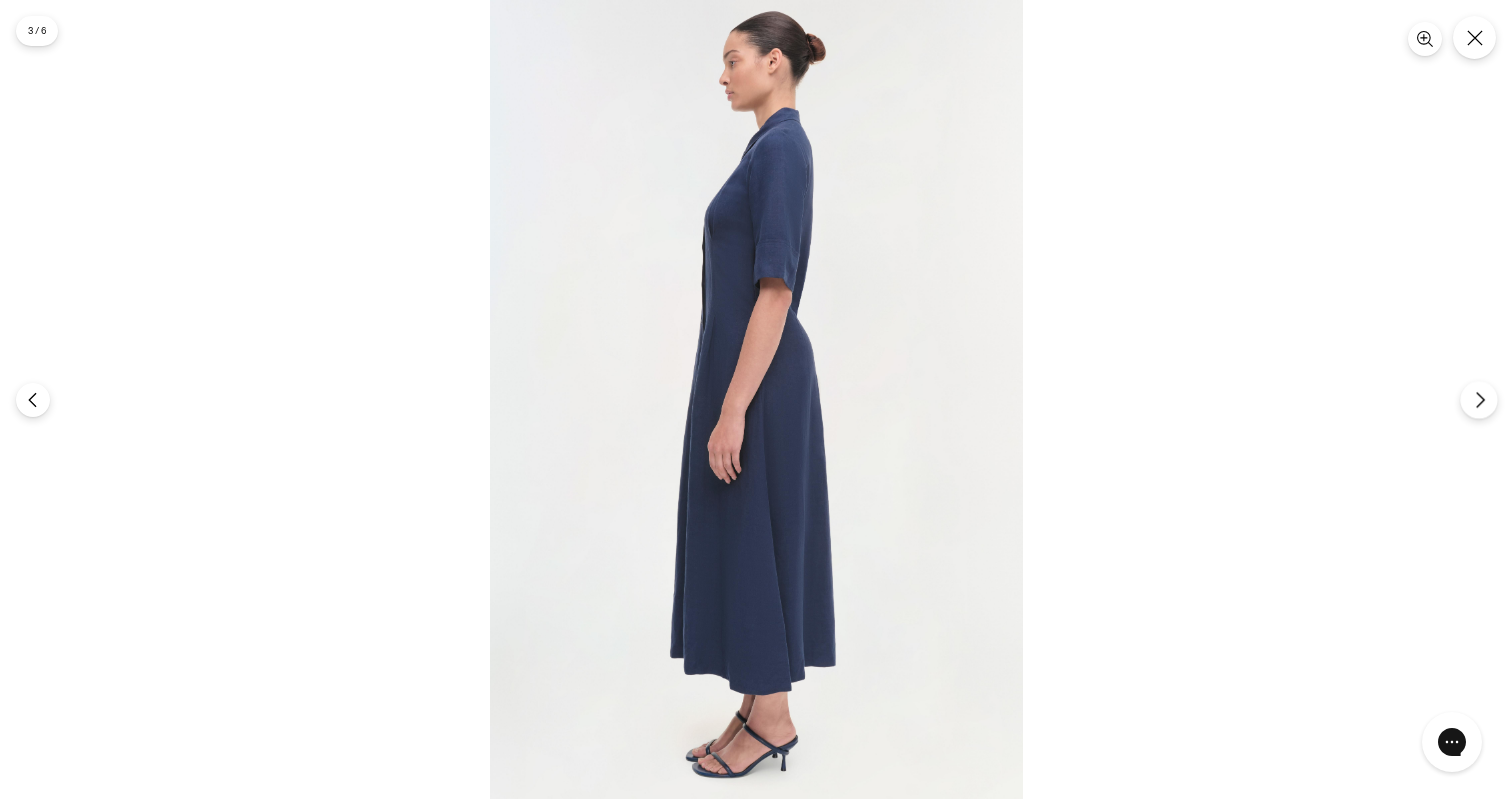 click 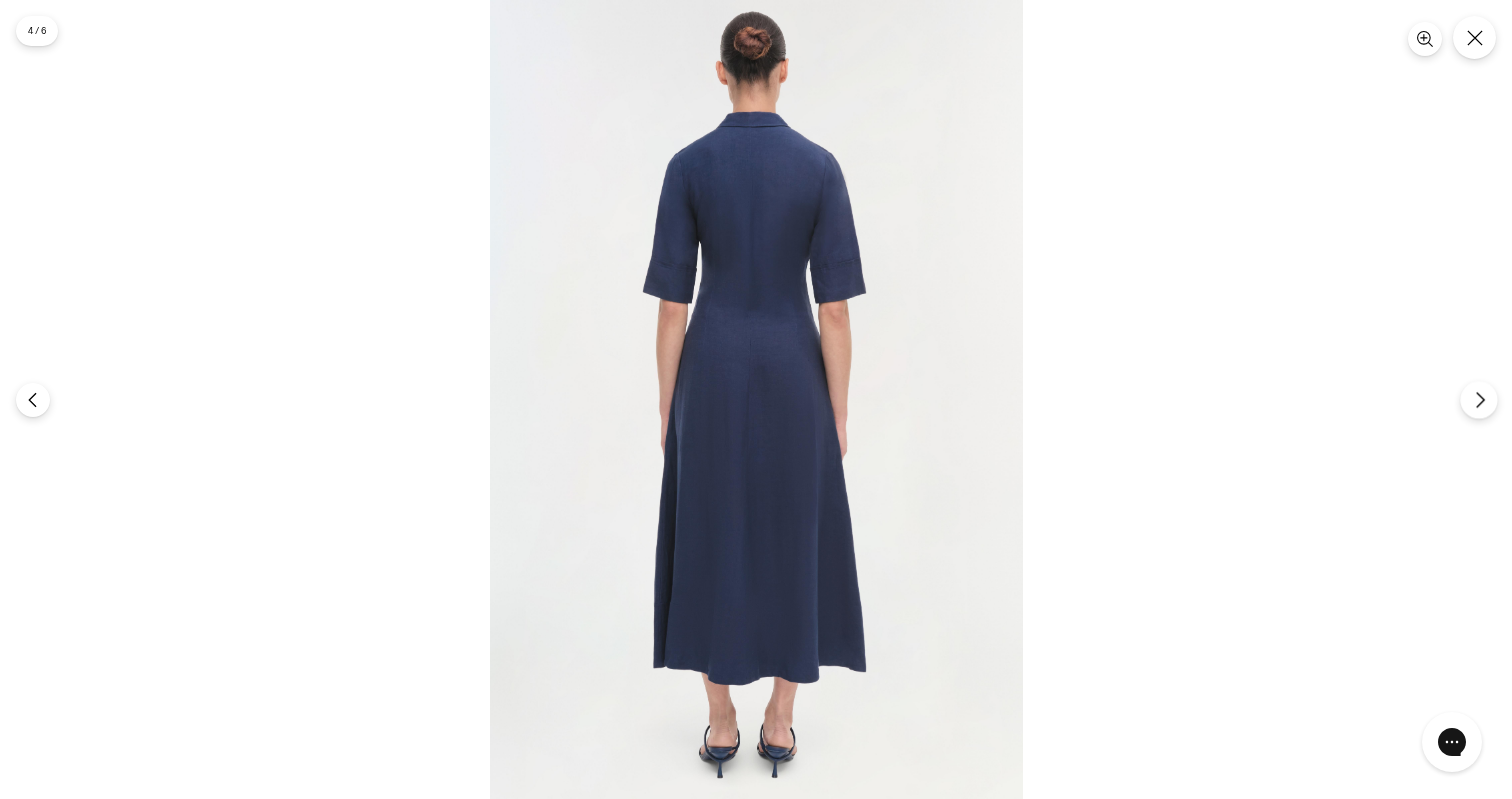 click 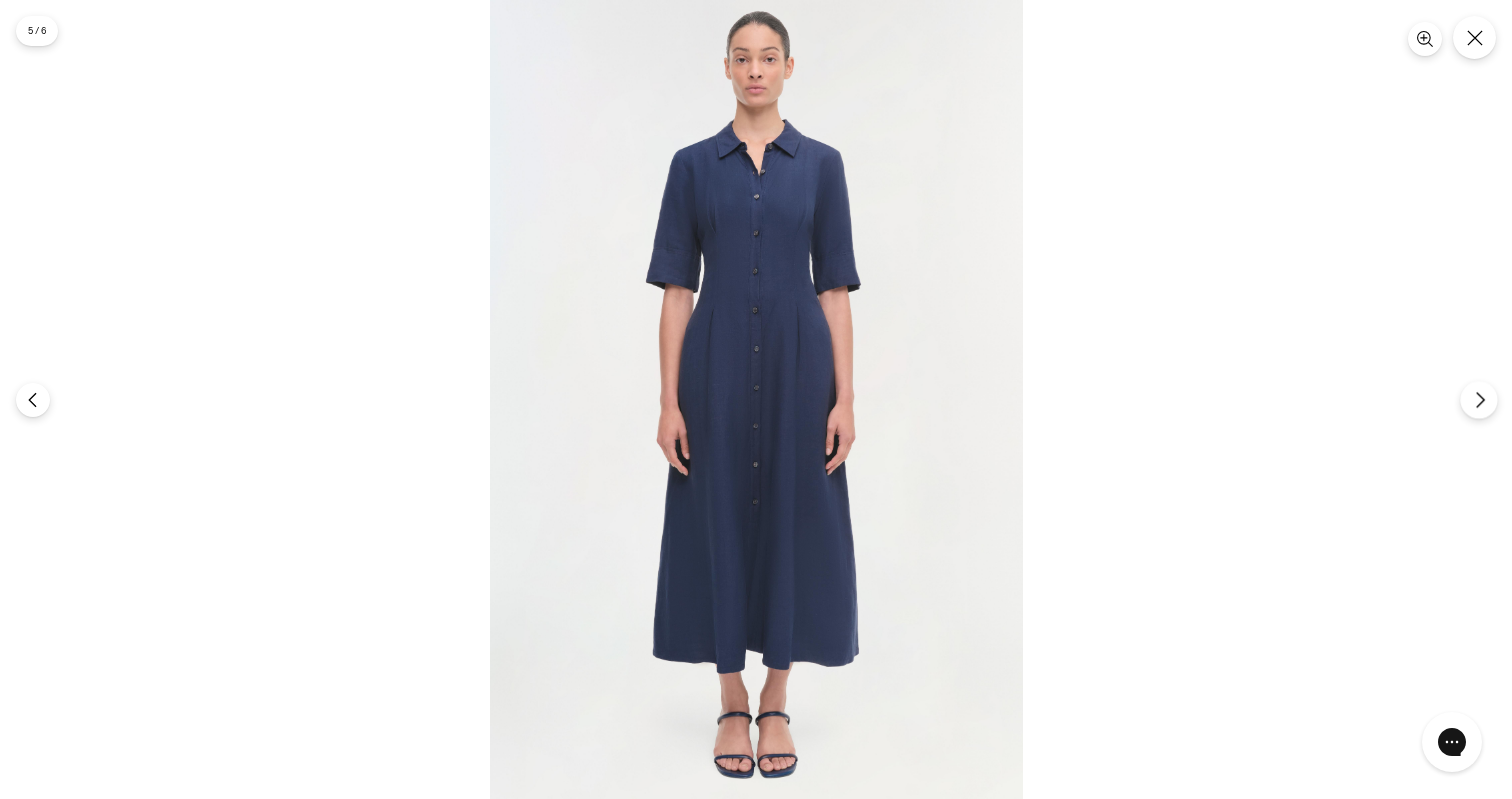 click 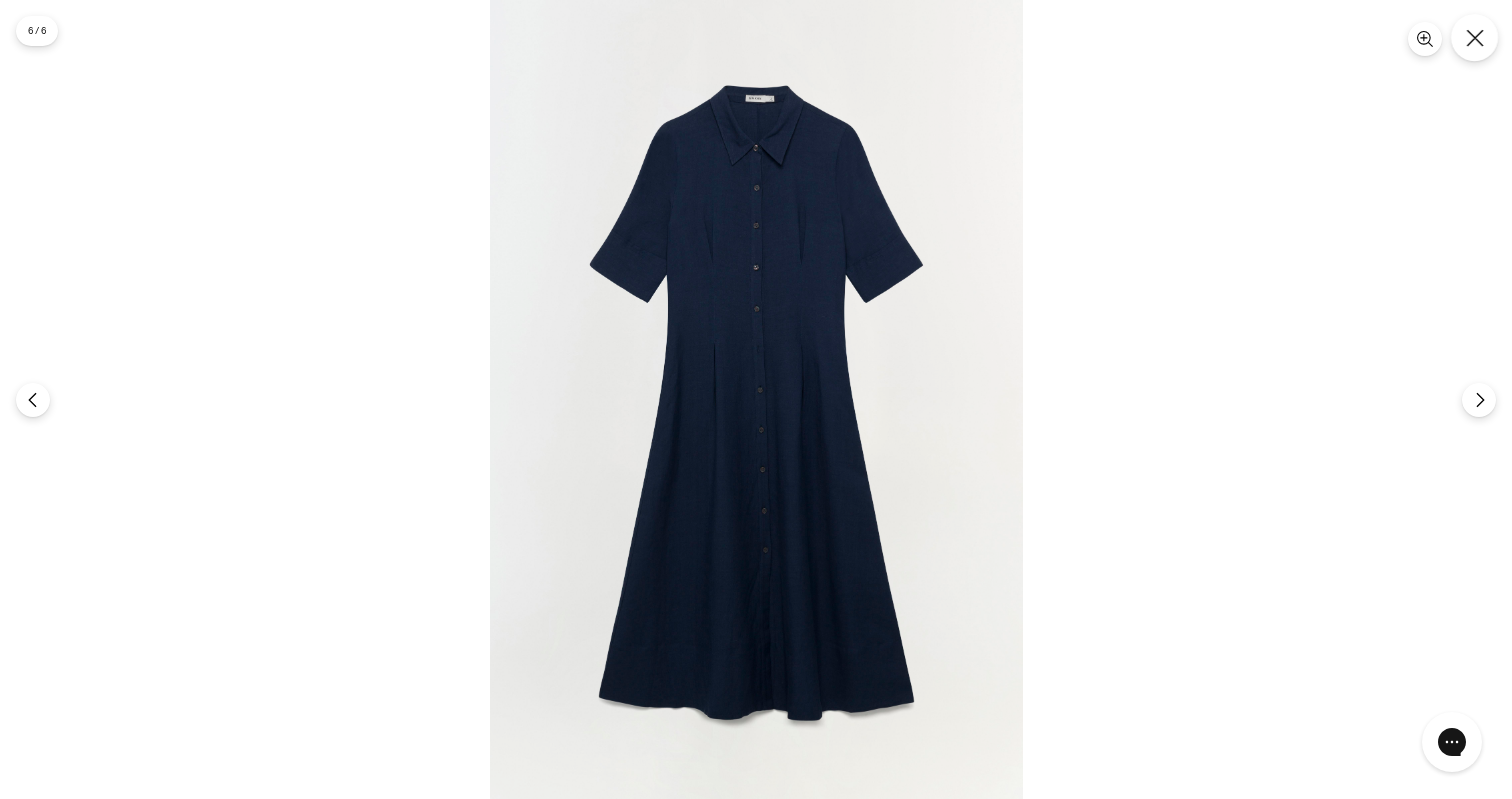 click 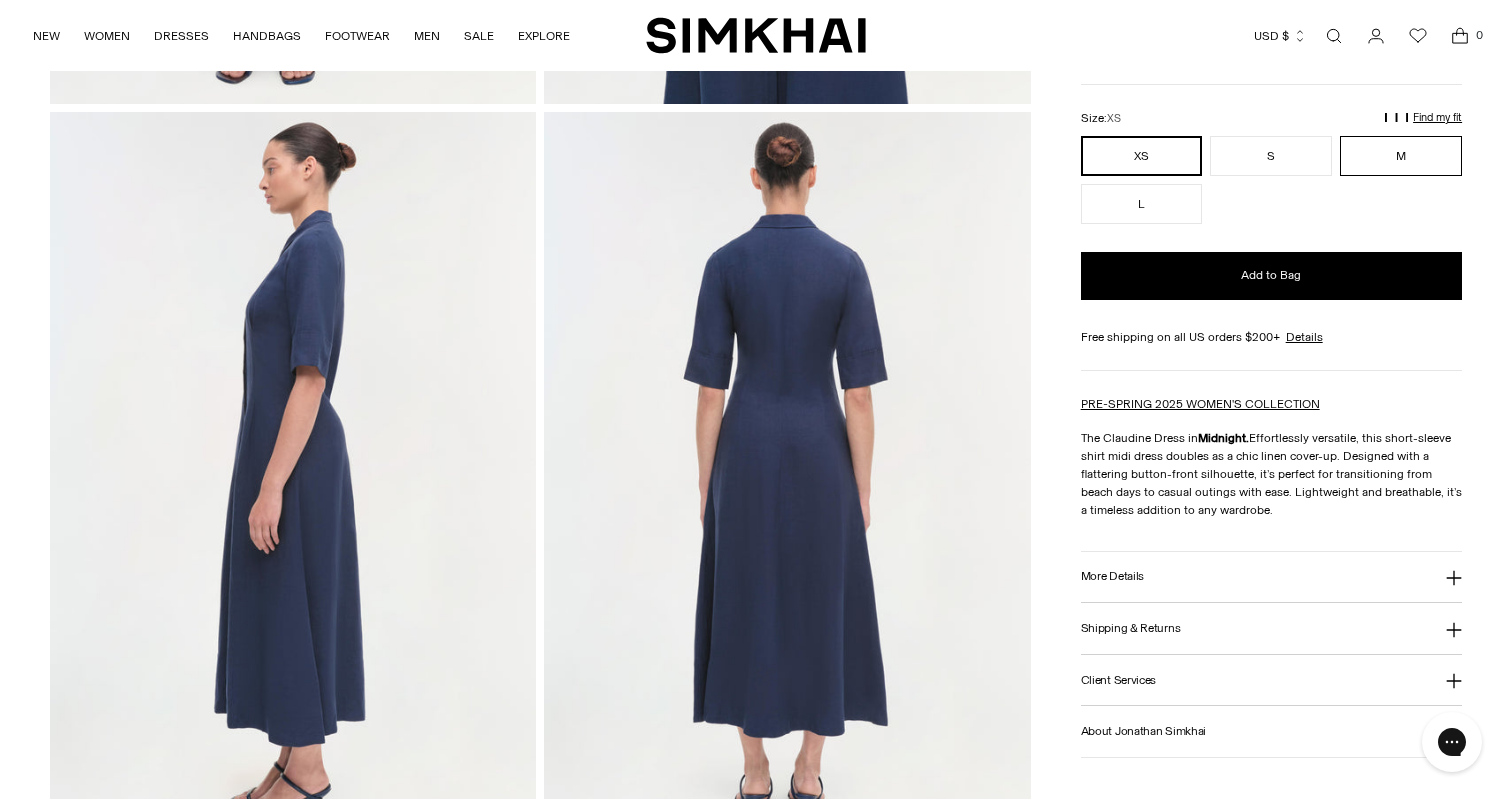 click on "M" at bounding box center [1401, 156] 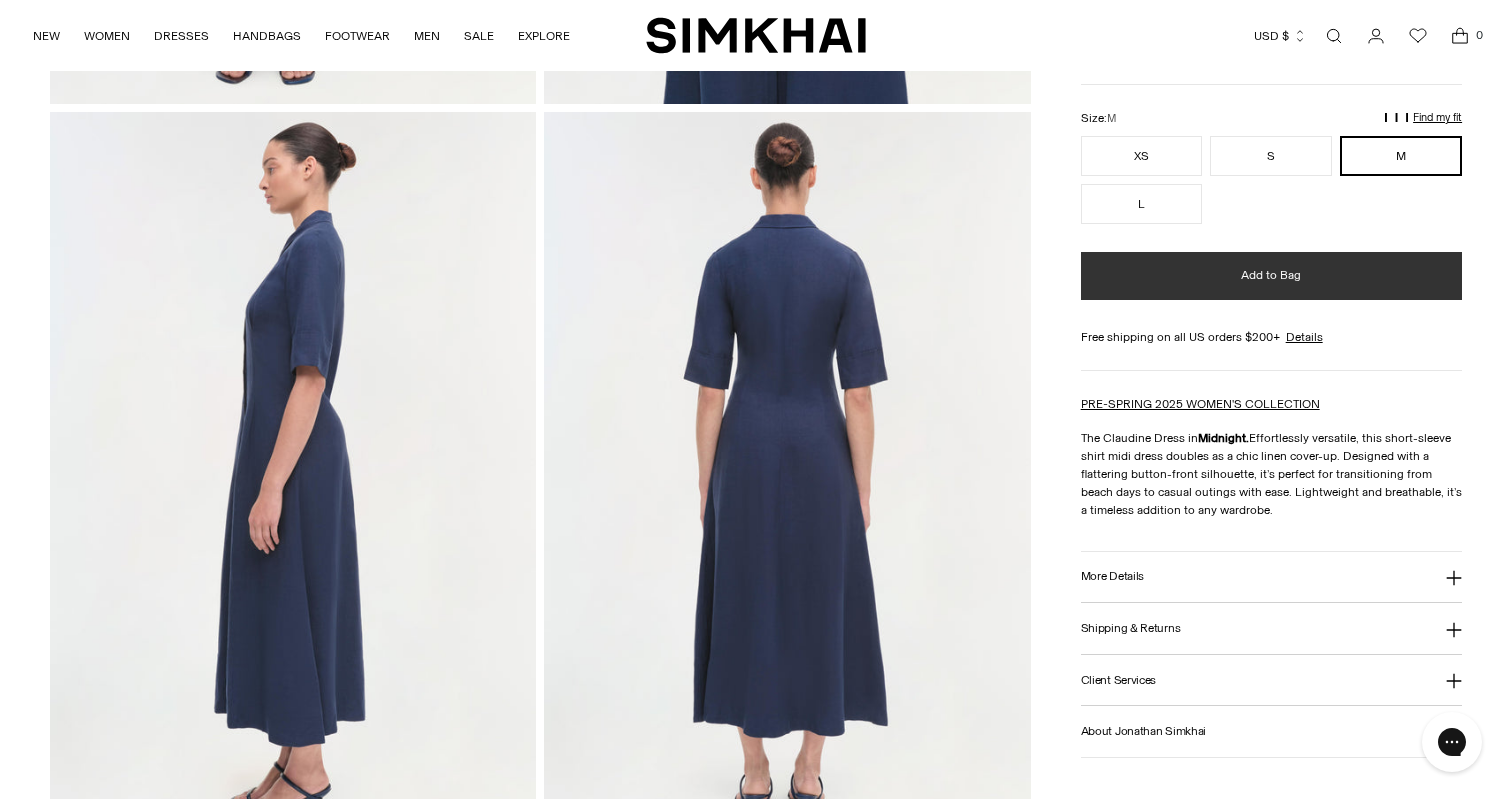 click on "Add to Bag" at bounding box center (1271, 276) 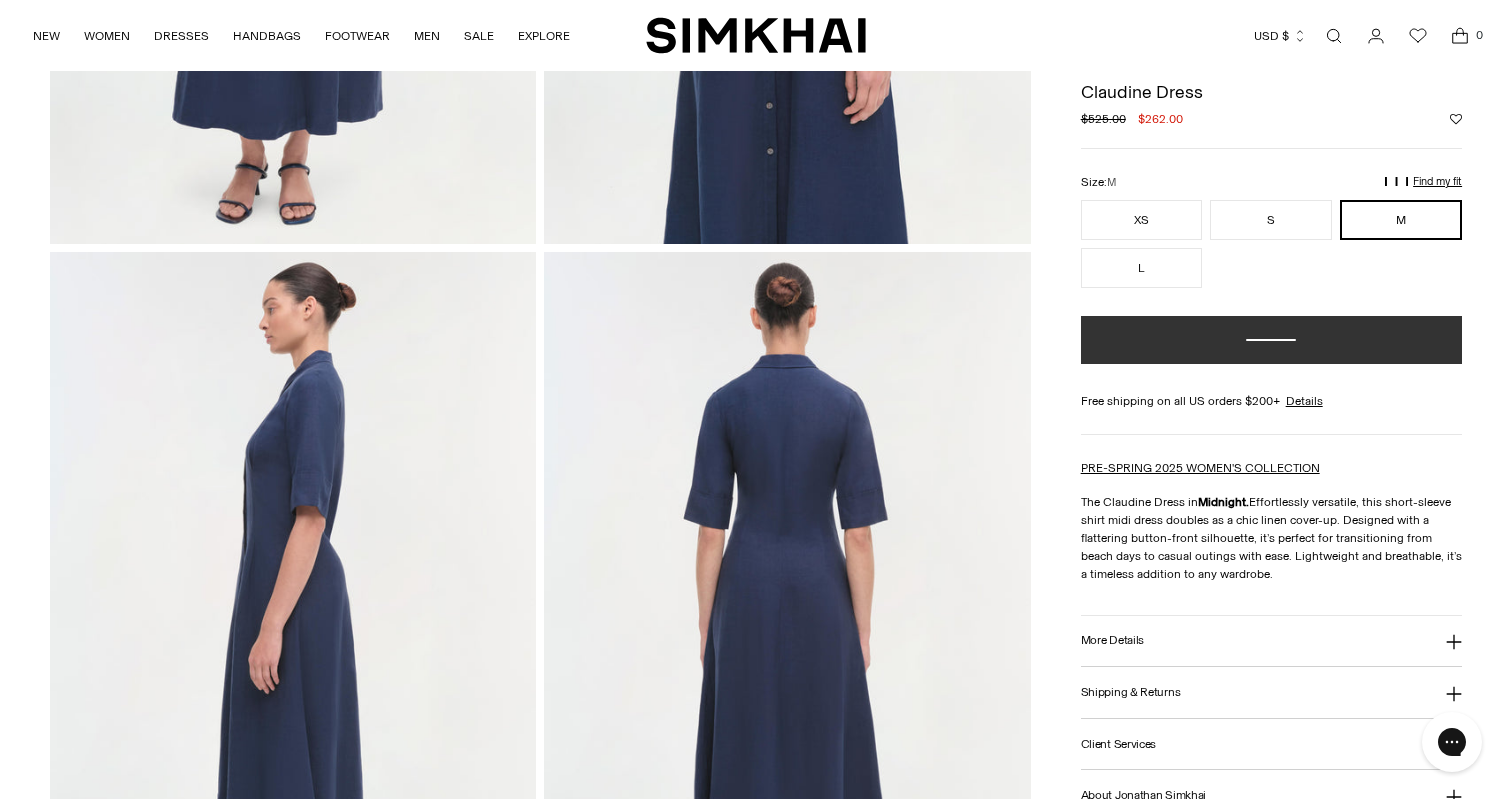 scroll, scrollTop: 0, scrollLeft: 0, axis: both 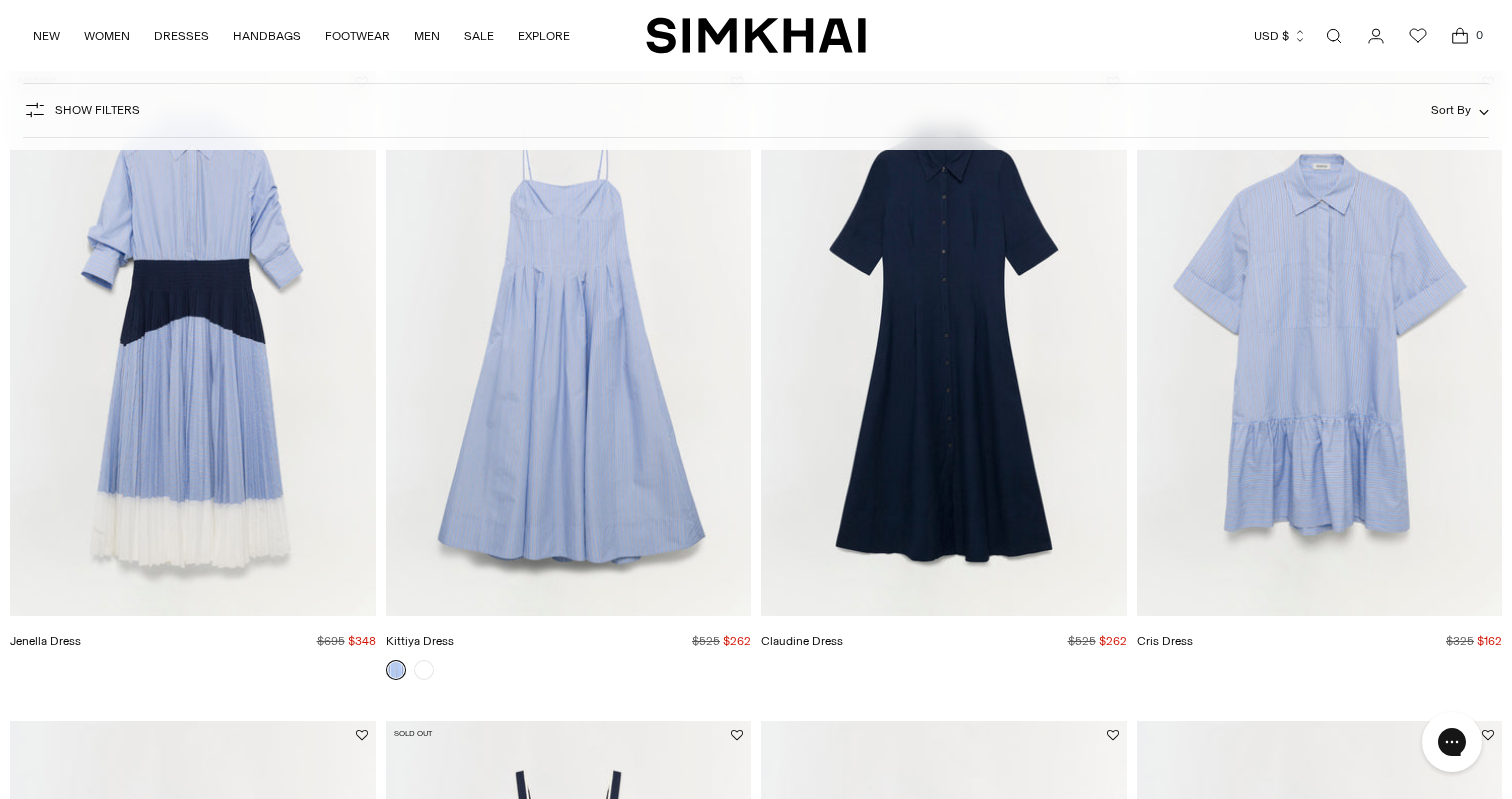 click at bounding box center [0, 0] 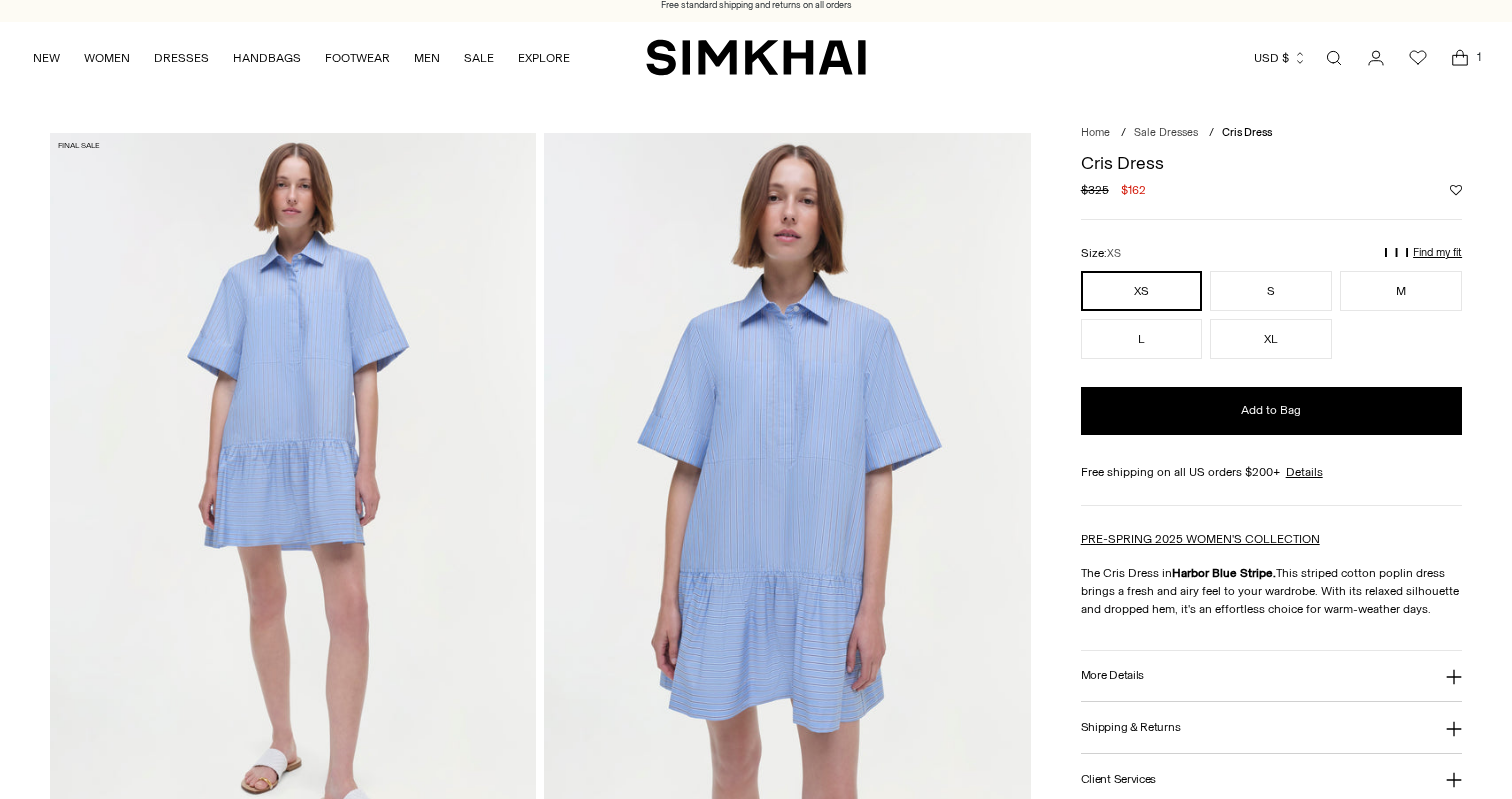scroll, scrollTop: 85, scrollLeft: 0, axis: vertical 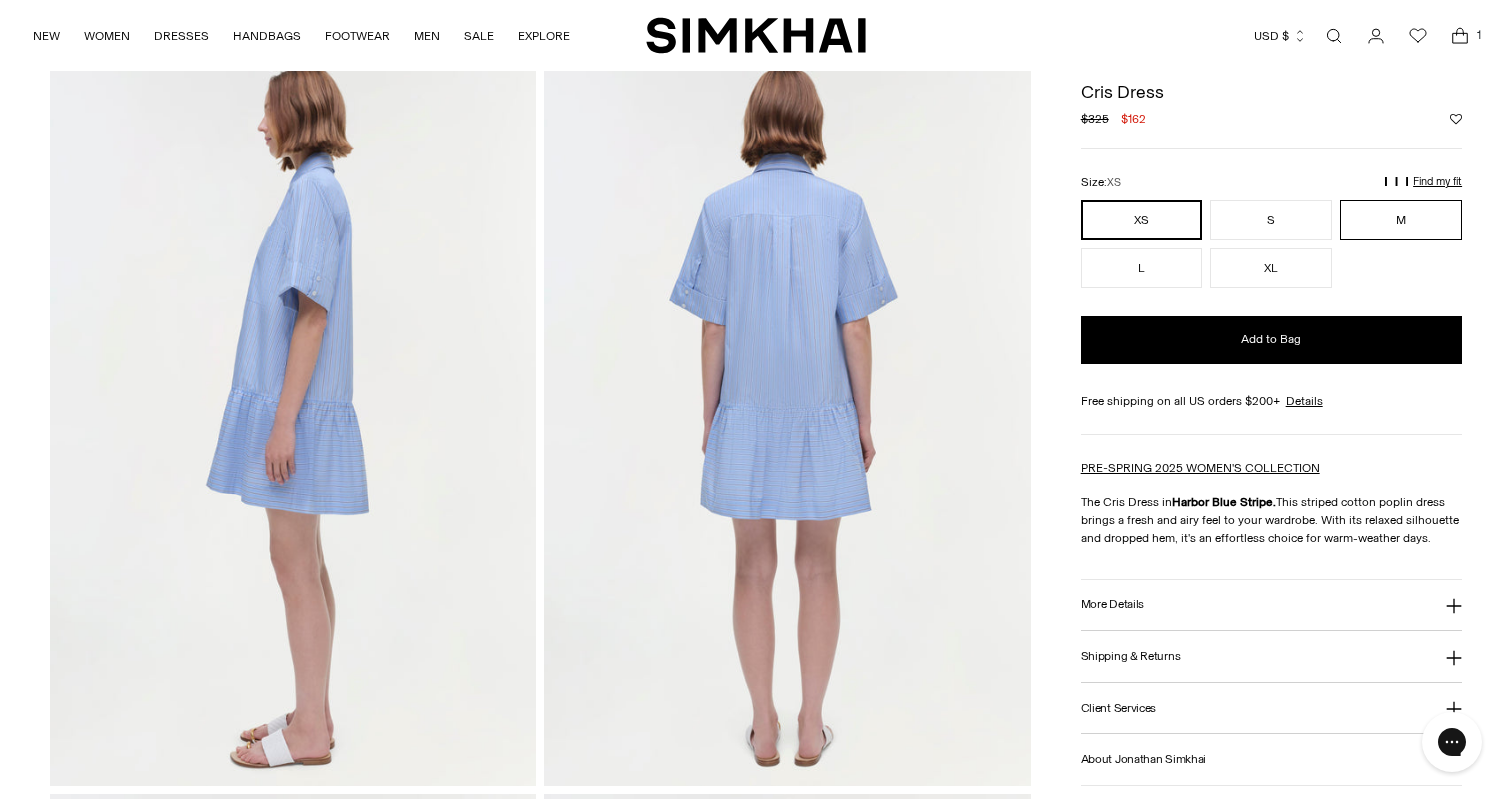 click on "M" at bounding box center (1401, 220) 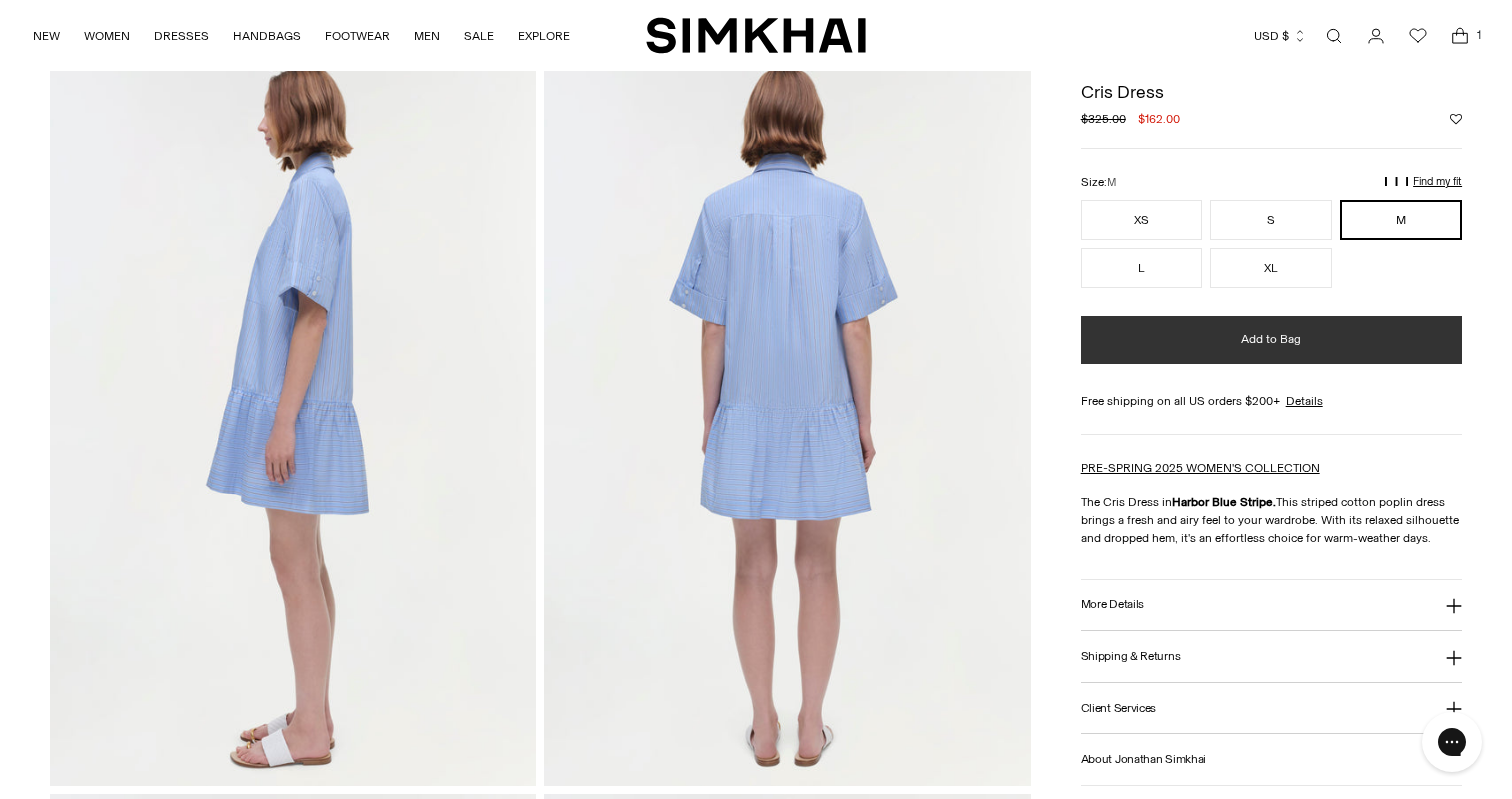 click on "Add to Bag" at bounding box center [1271, 339] 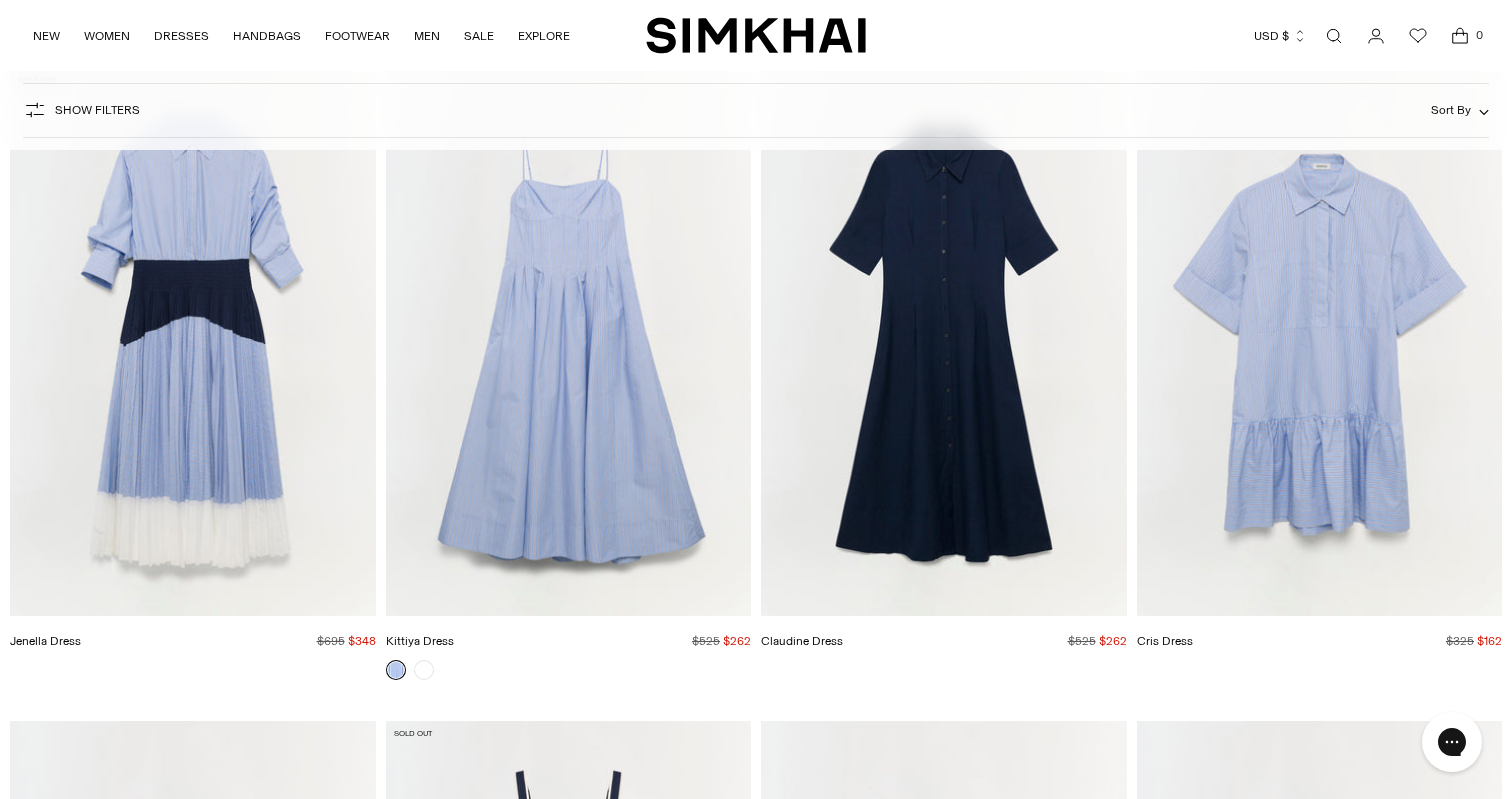 scroll, scrollTop: 2824, scrollLeft: 0, axis: vertical 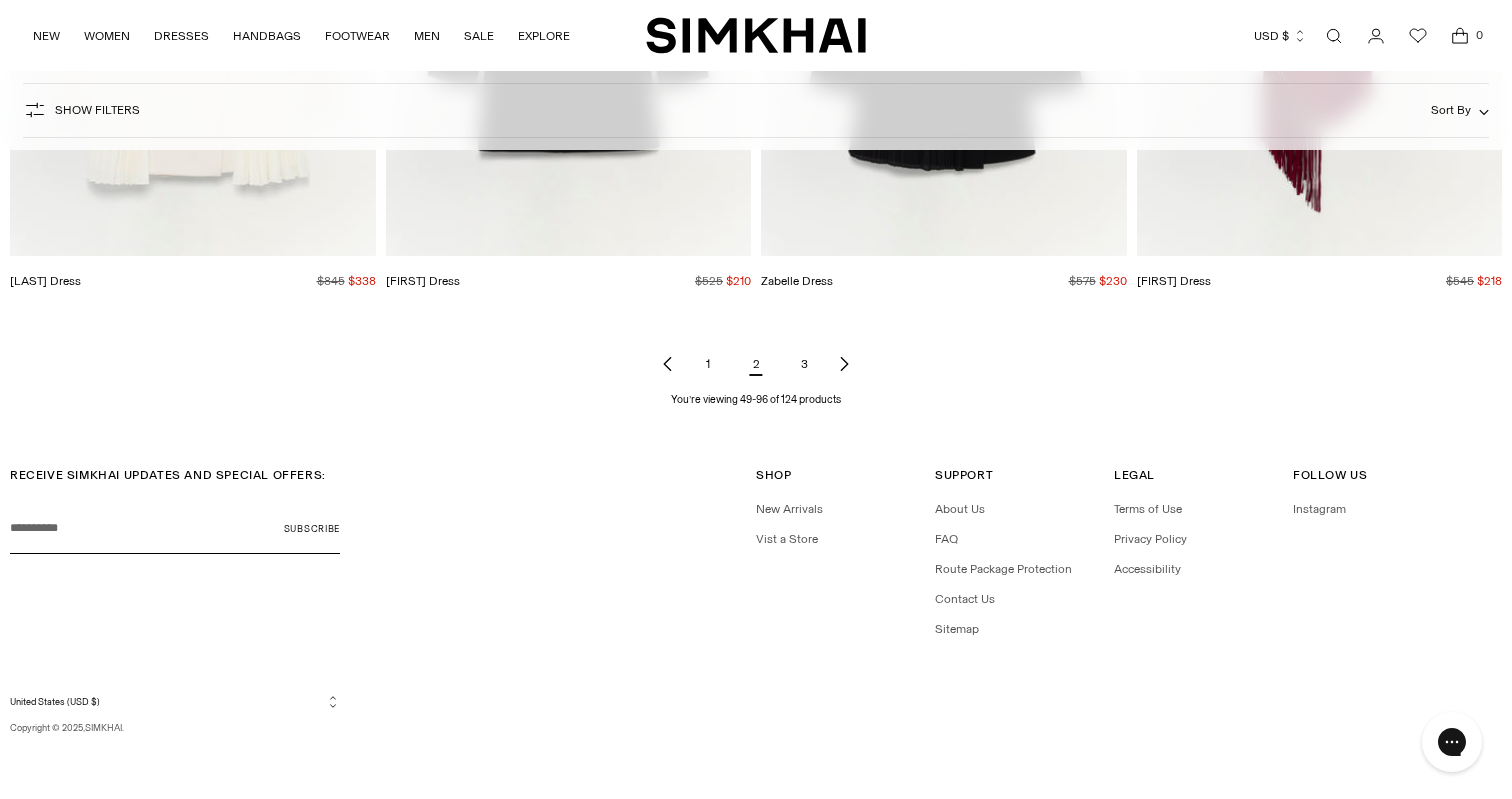 click on "3" at bounding box center [804, 364] 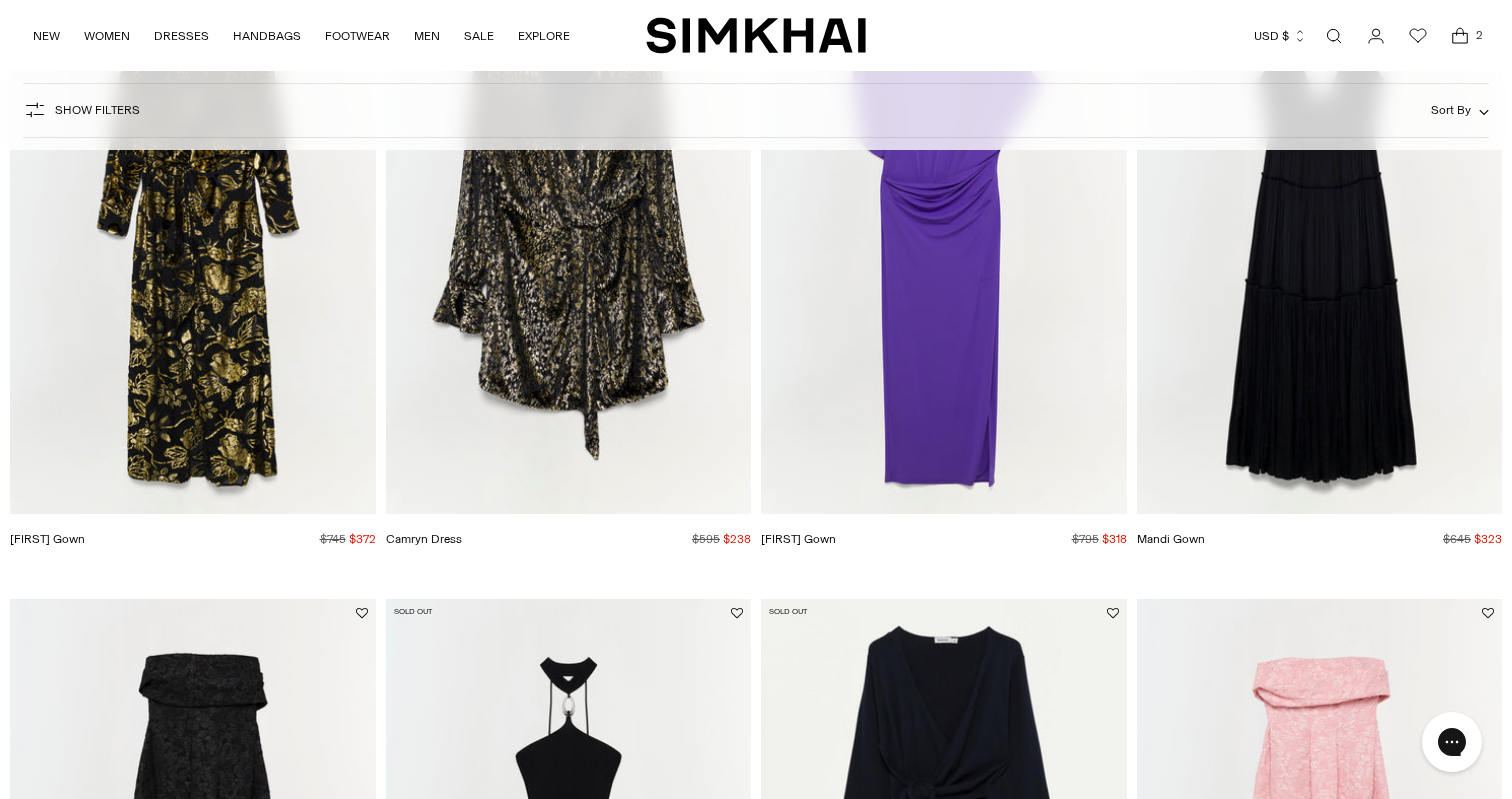 scroll, scrollTop: 353, scrollLeft: 0, axis: vertical 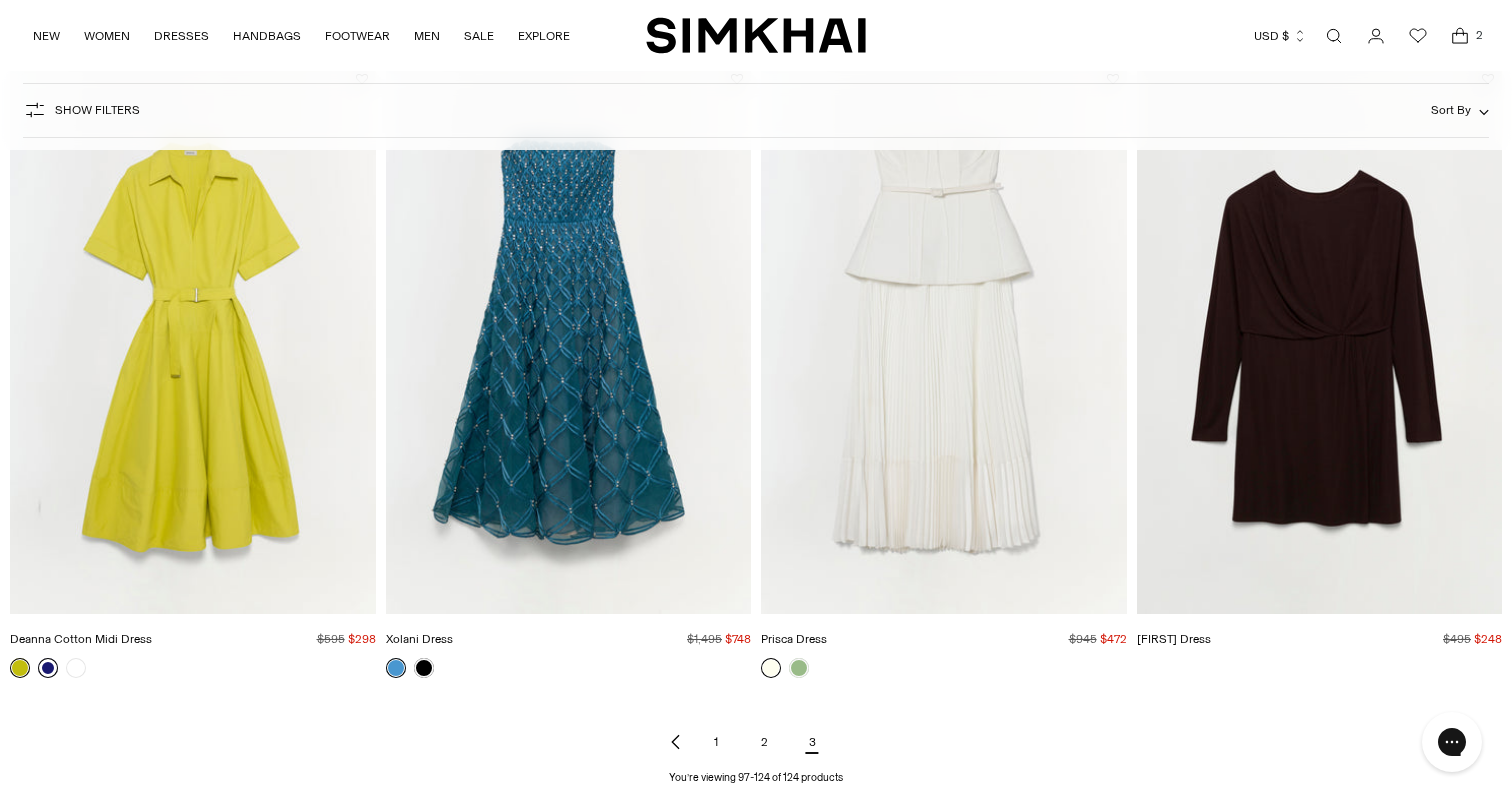 click at bounding box center (48, 668) 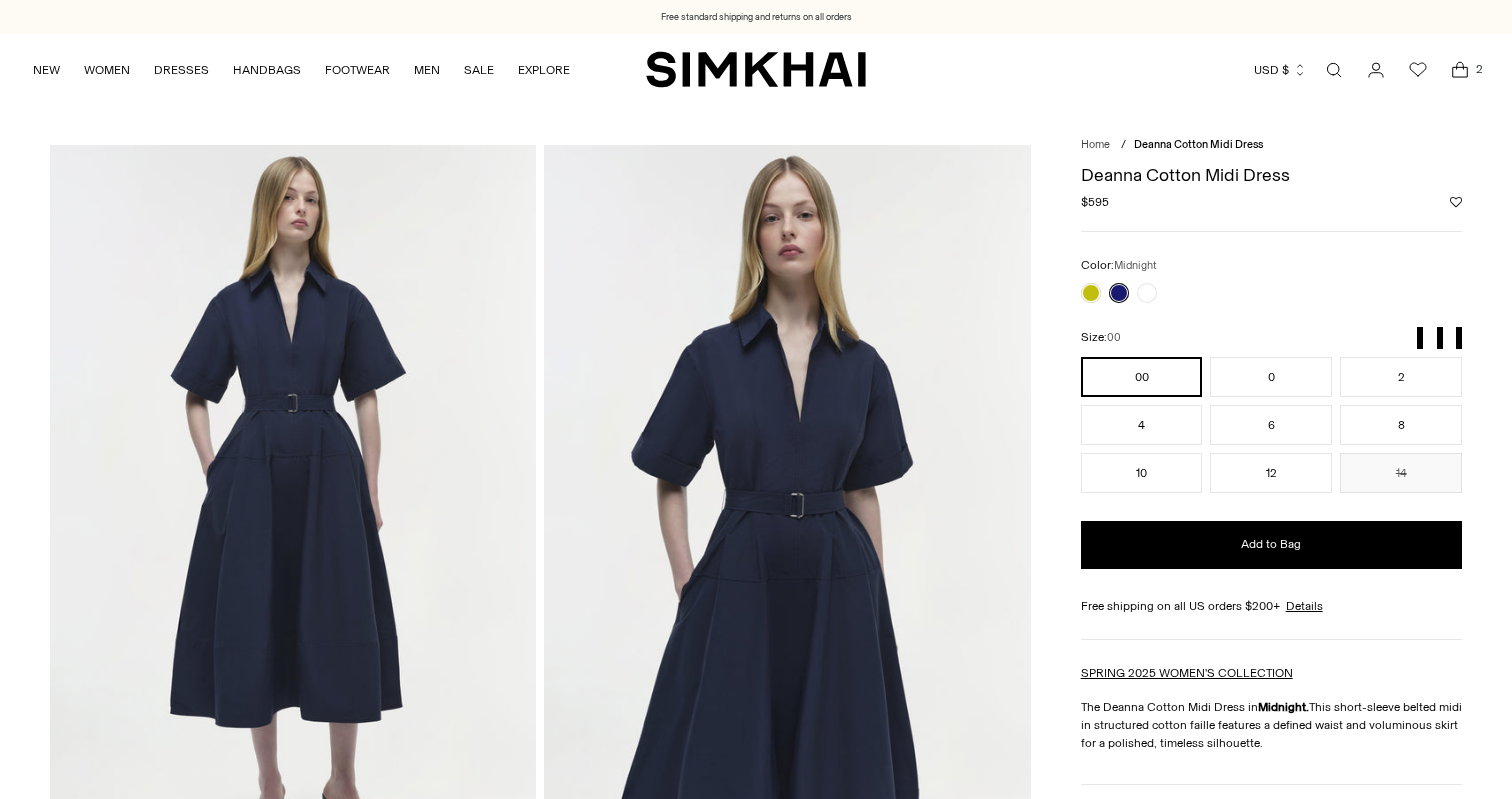 scroll, scrollTop: 0, scrollLeft: 0, axis: both 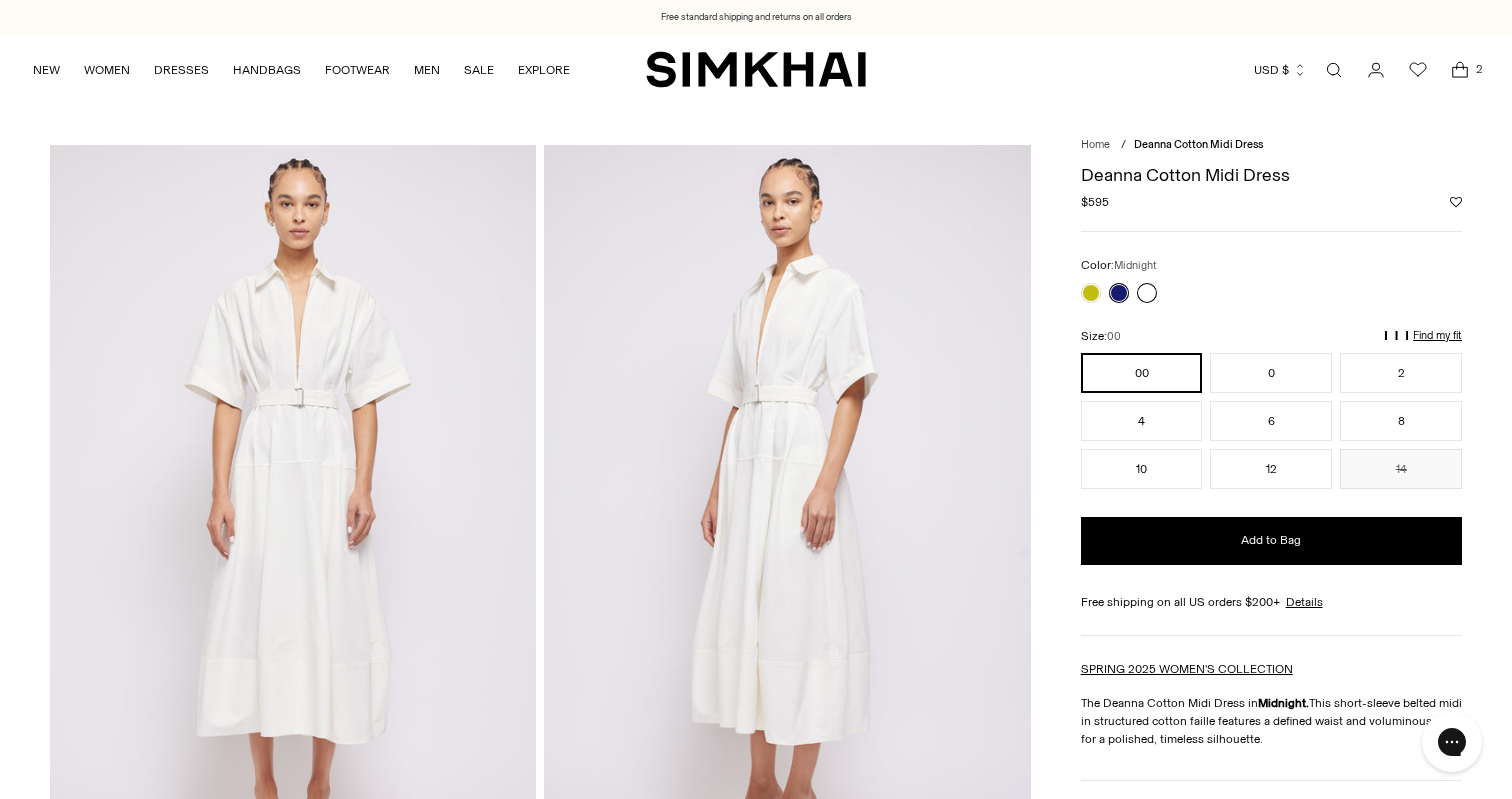 click at bounding box center (1147, 293) 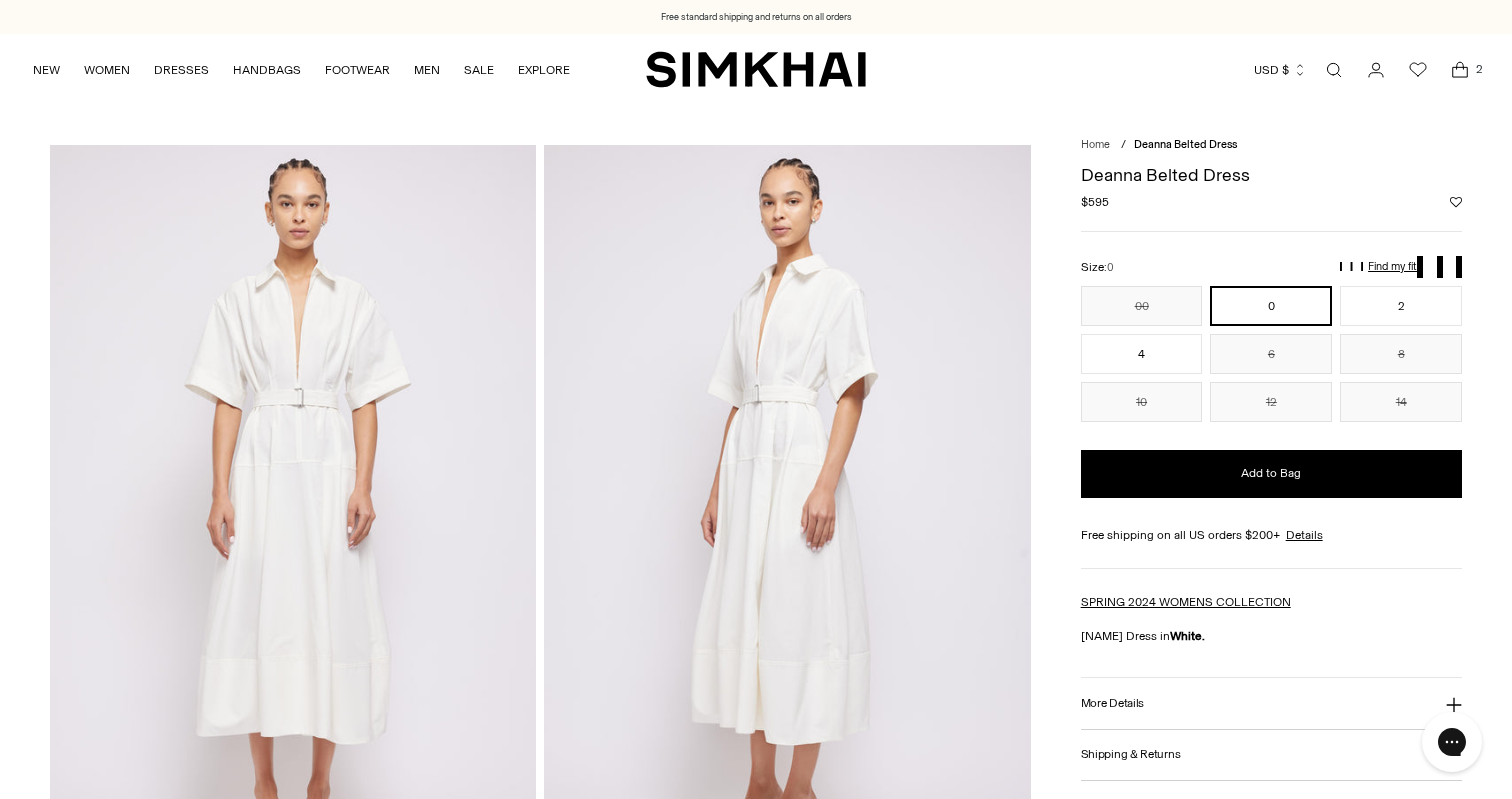 scroll, scrollTop: 0, scrollLeft: 0, axis: both 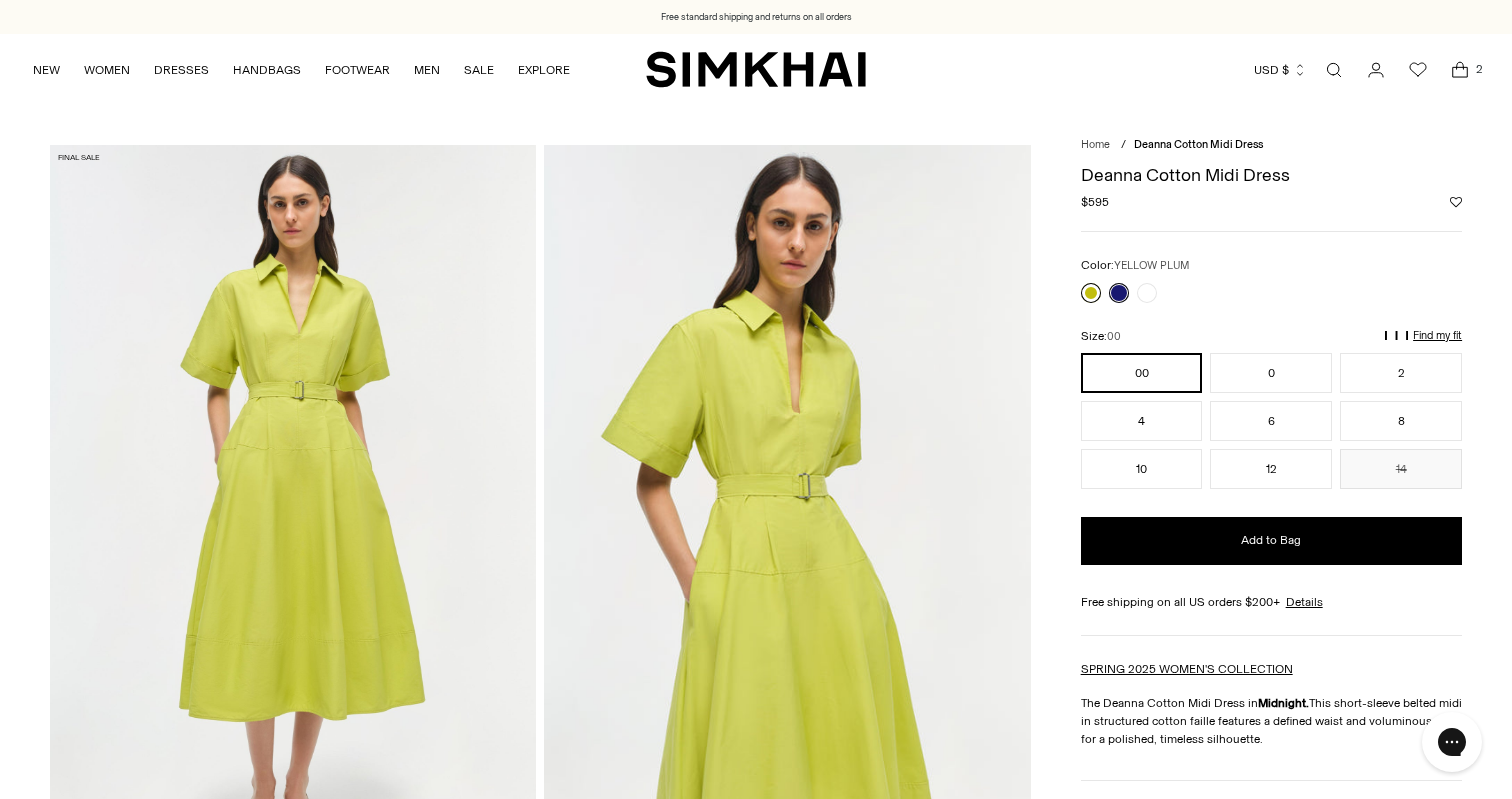 click at bounding box center (1091, 293) 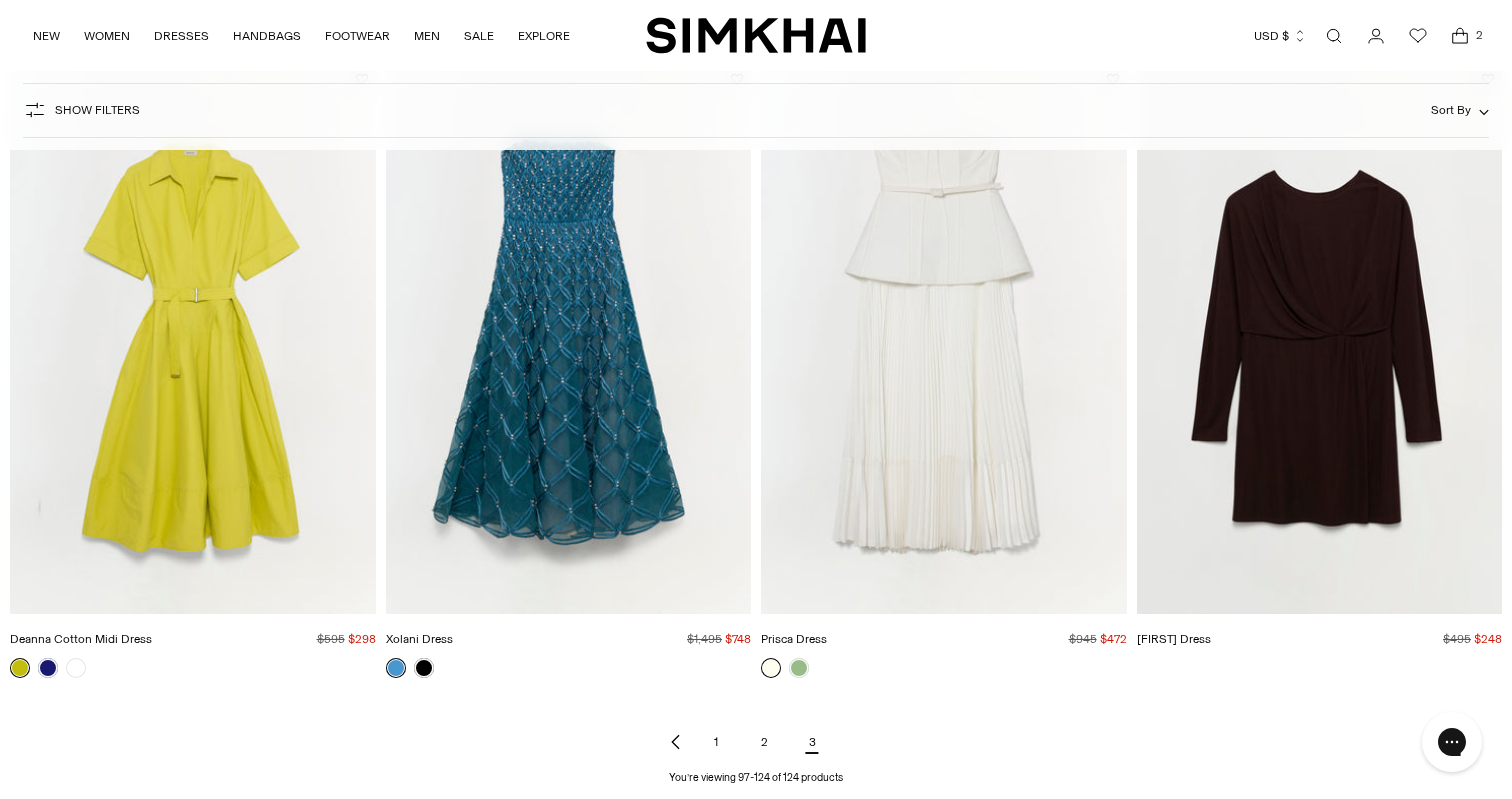 scroll, scrollTop: 0, scrollLeft: 0, axis: both 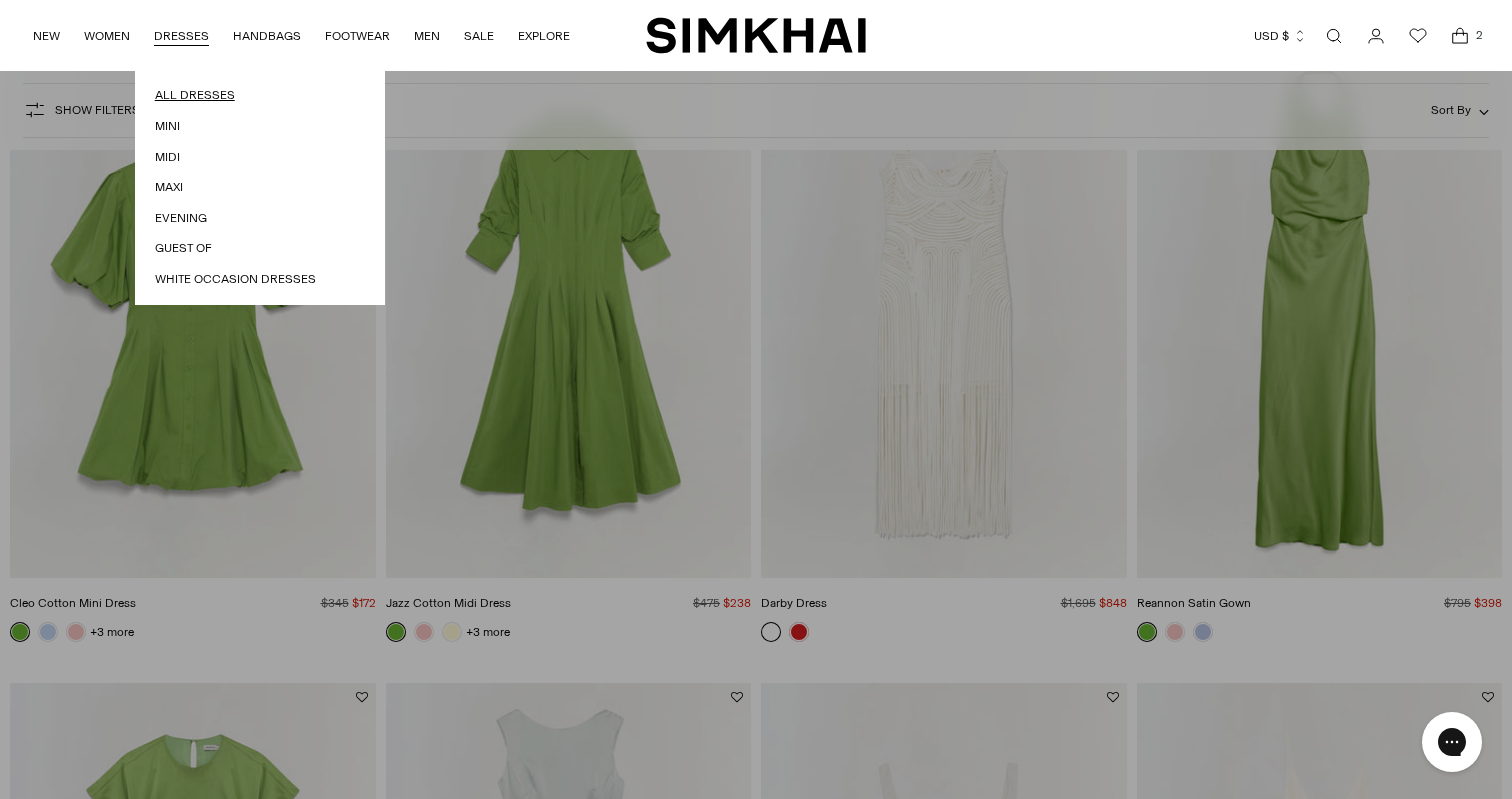 click on "All Dresses" at bounding box center (260, 95) 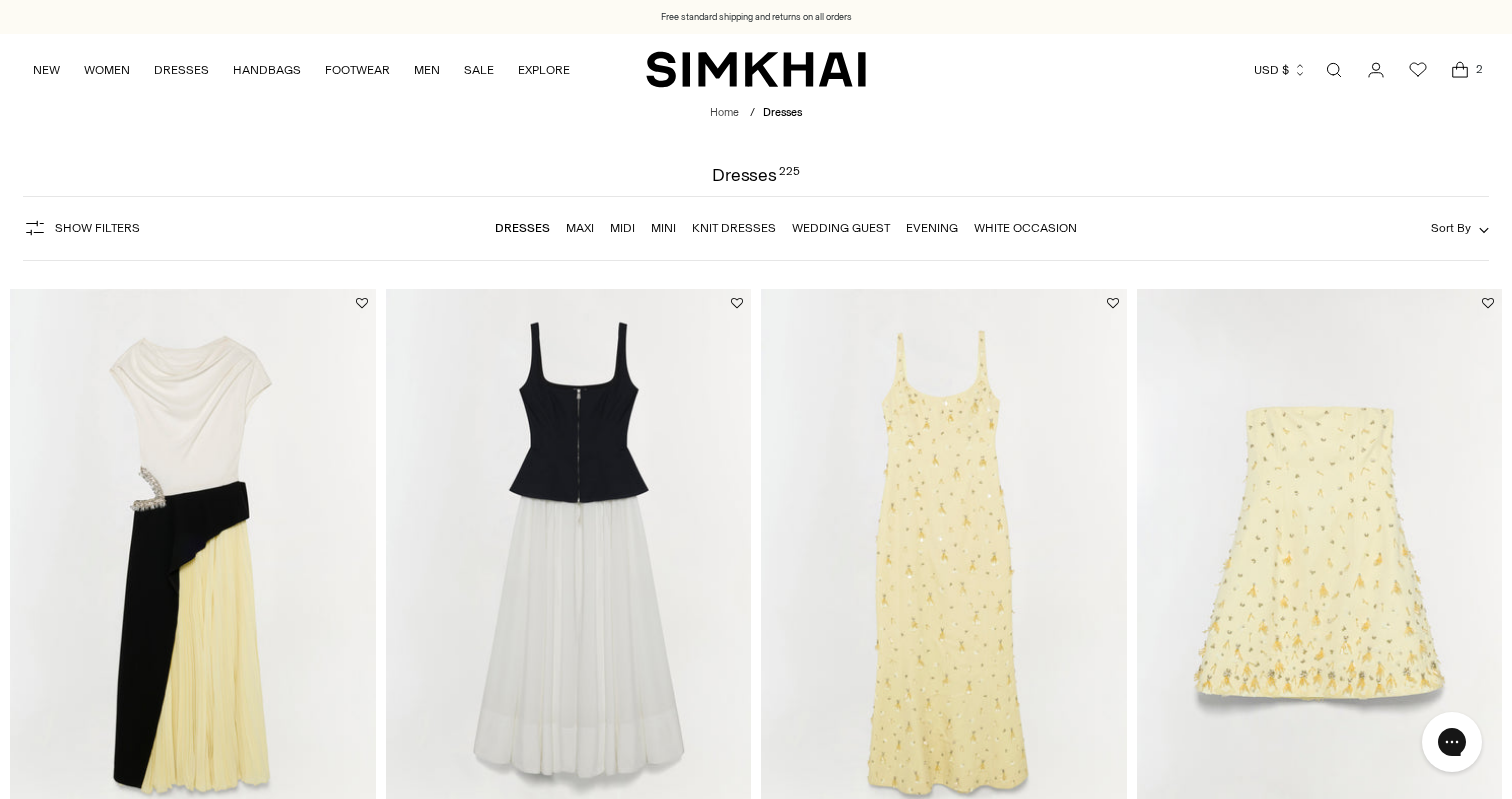 scroll, scrollTop: 0, scrollLeft: 0, axis: both 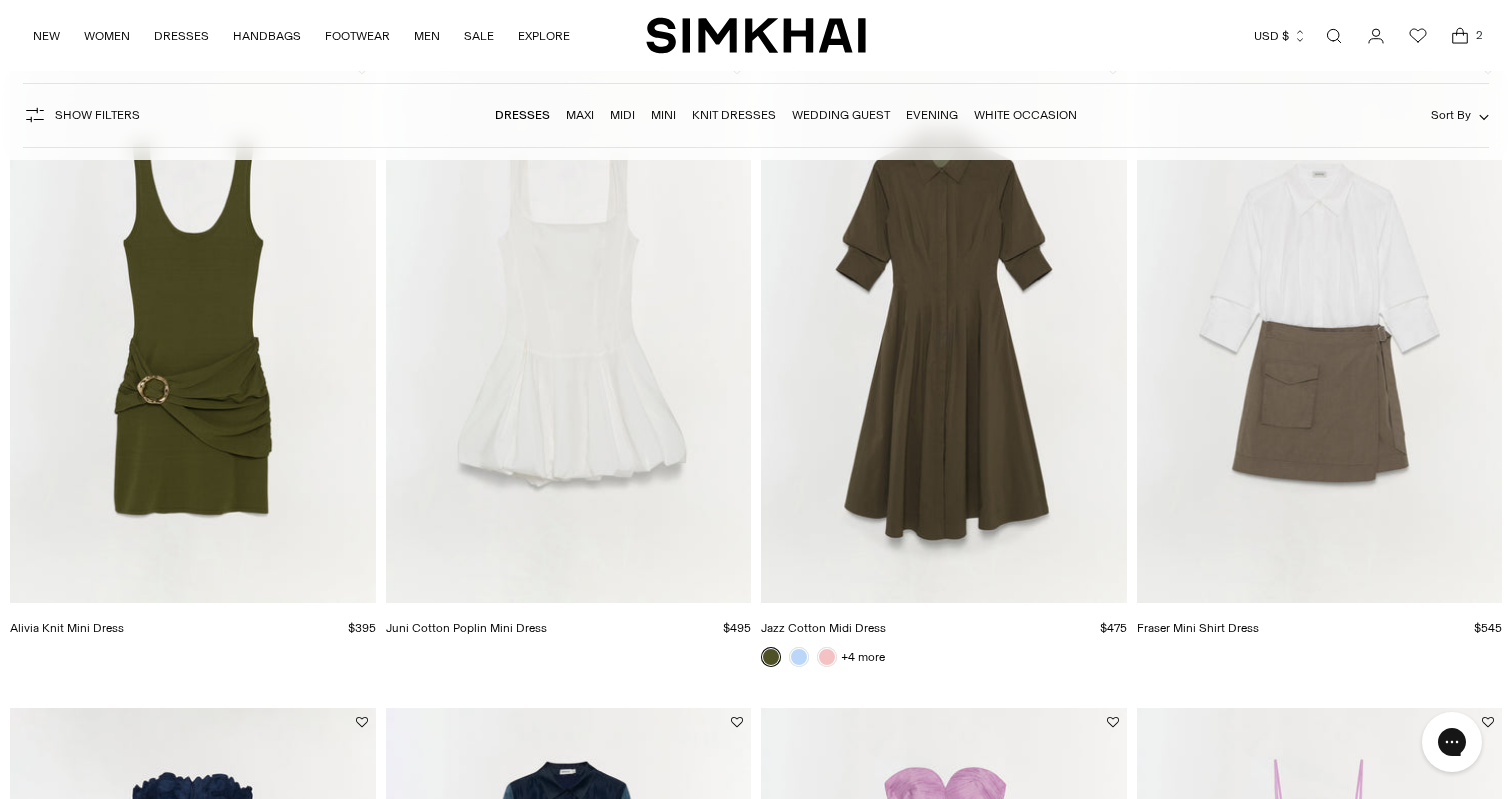 click at bounding box center (0, 0) 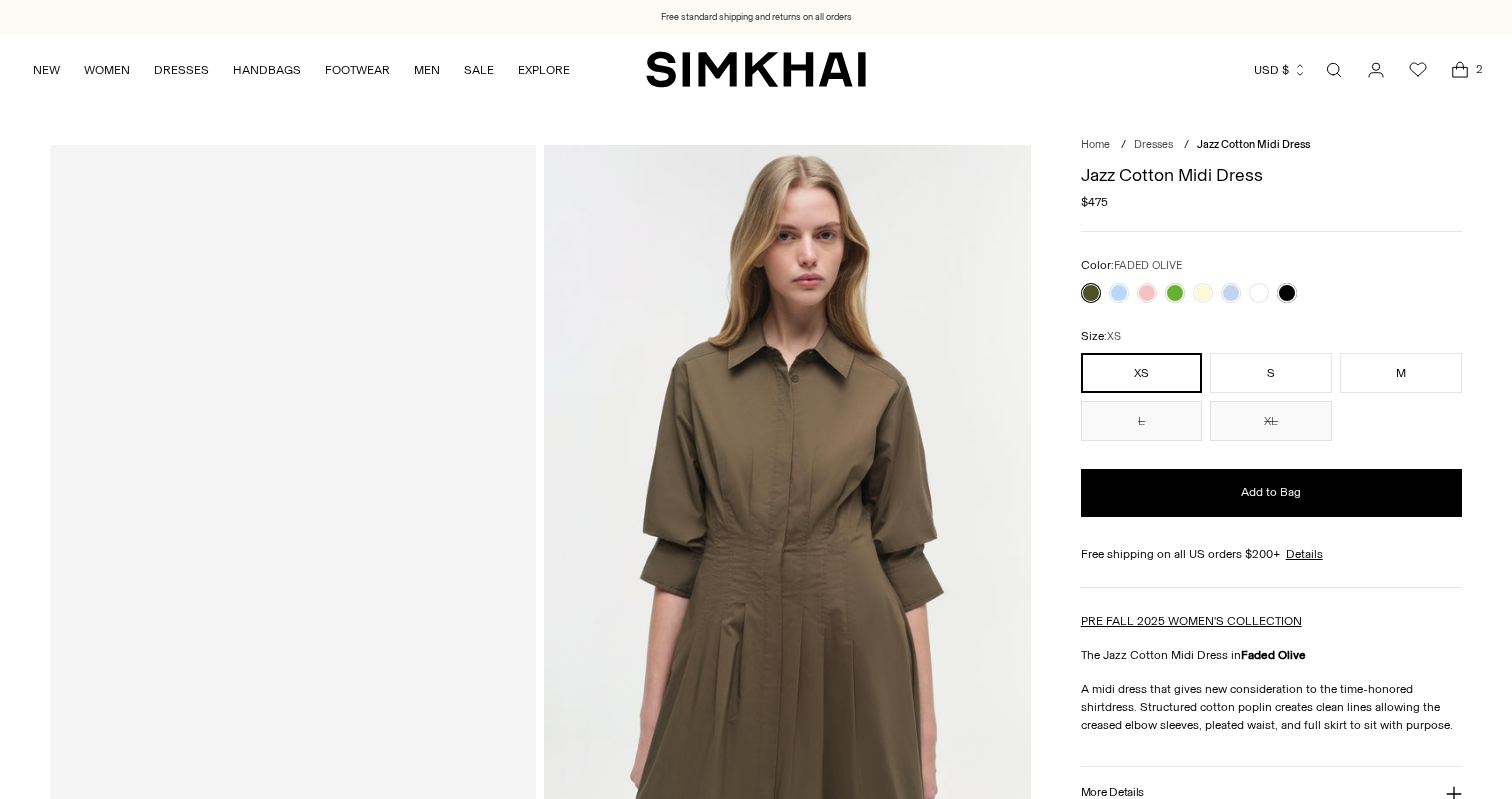 scroll, scrollTop: 0, scrollLeft: 0, axis: both 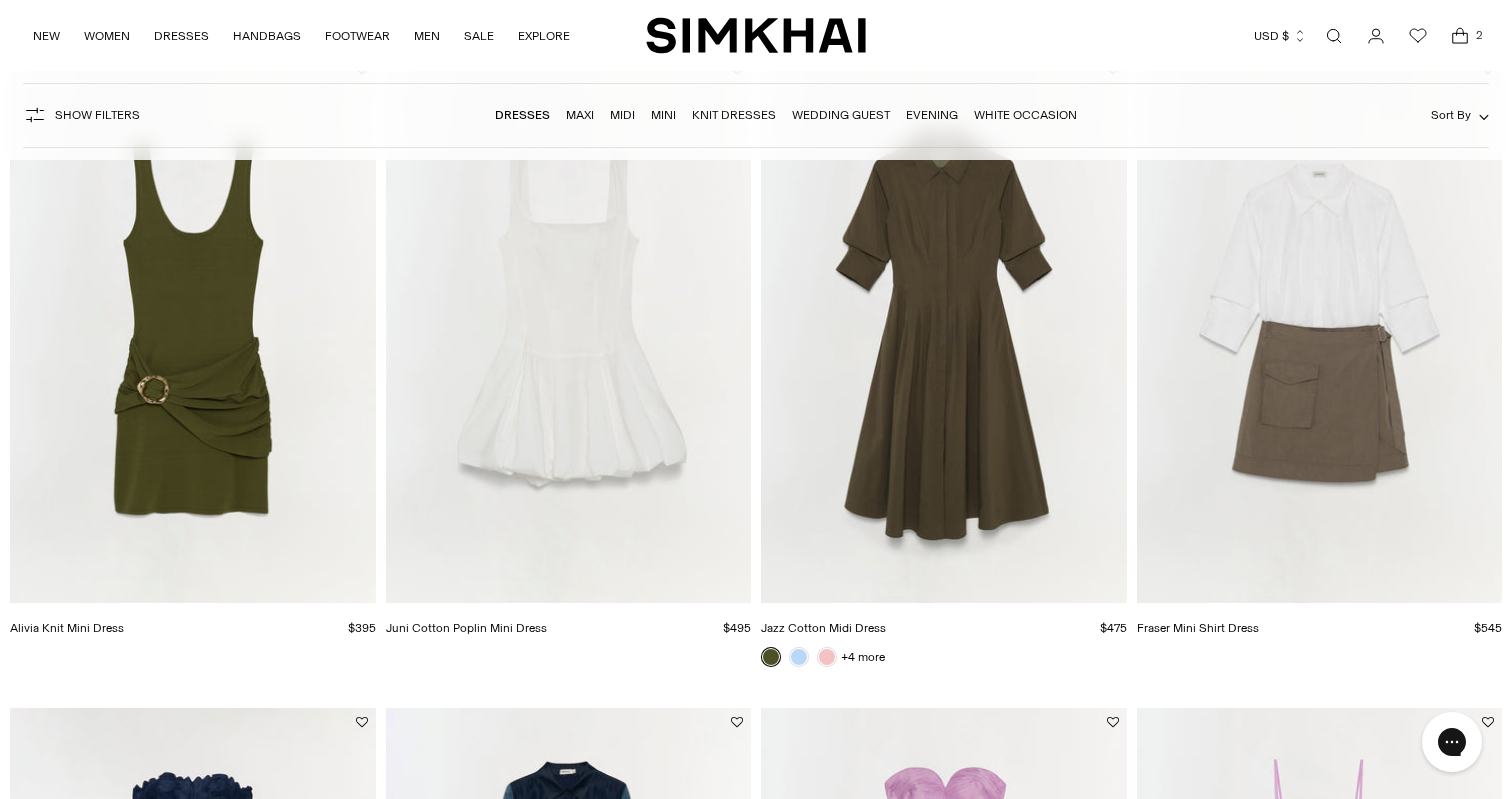 click 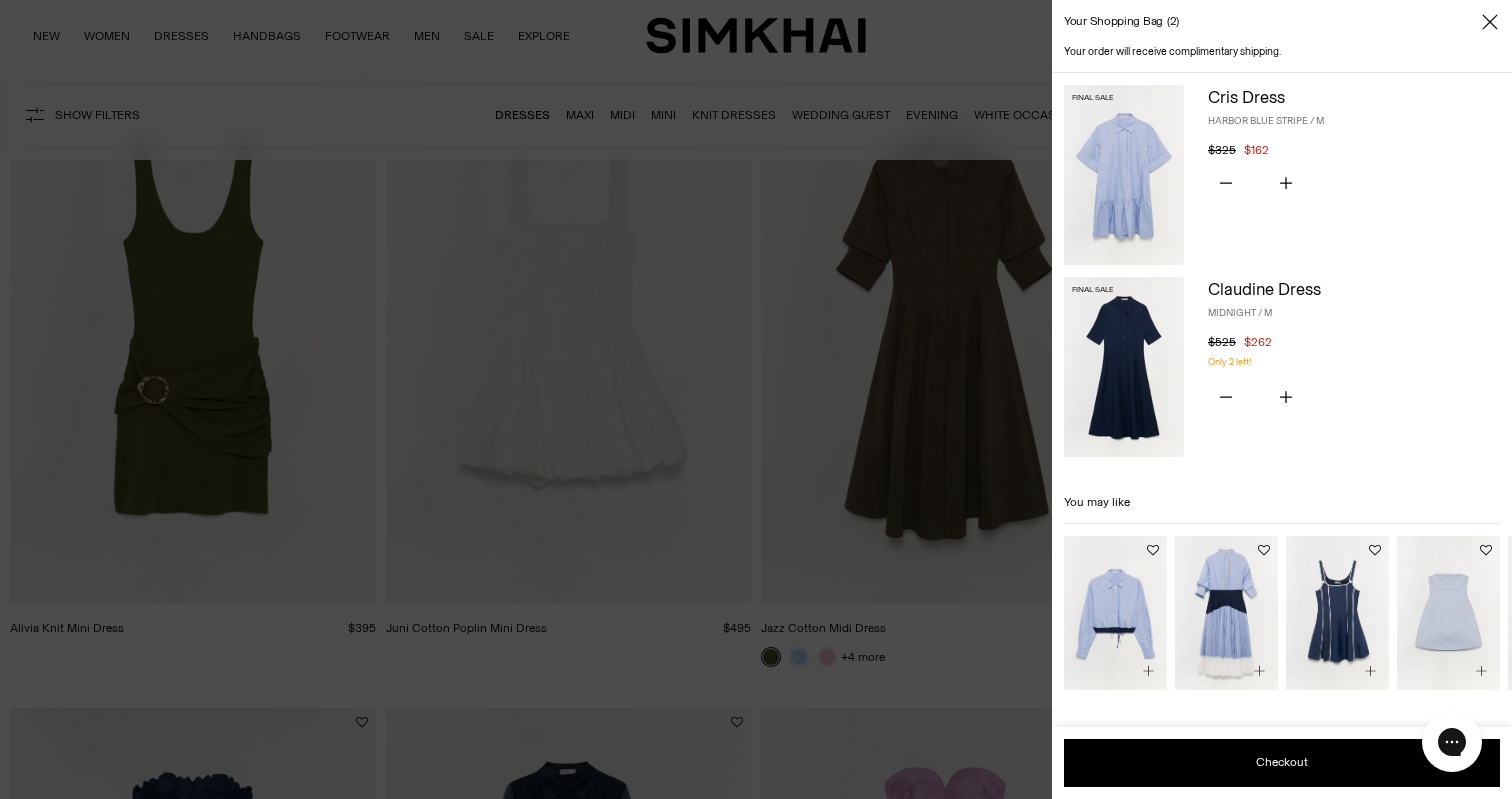 click 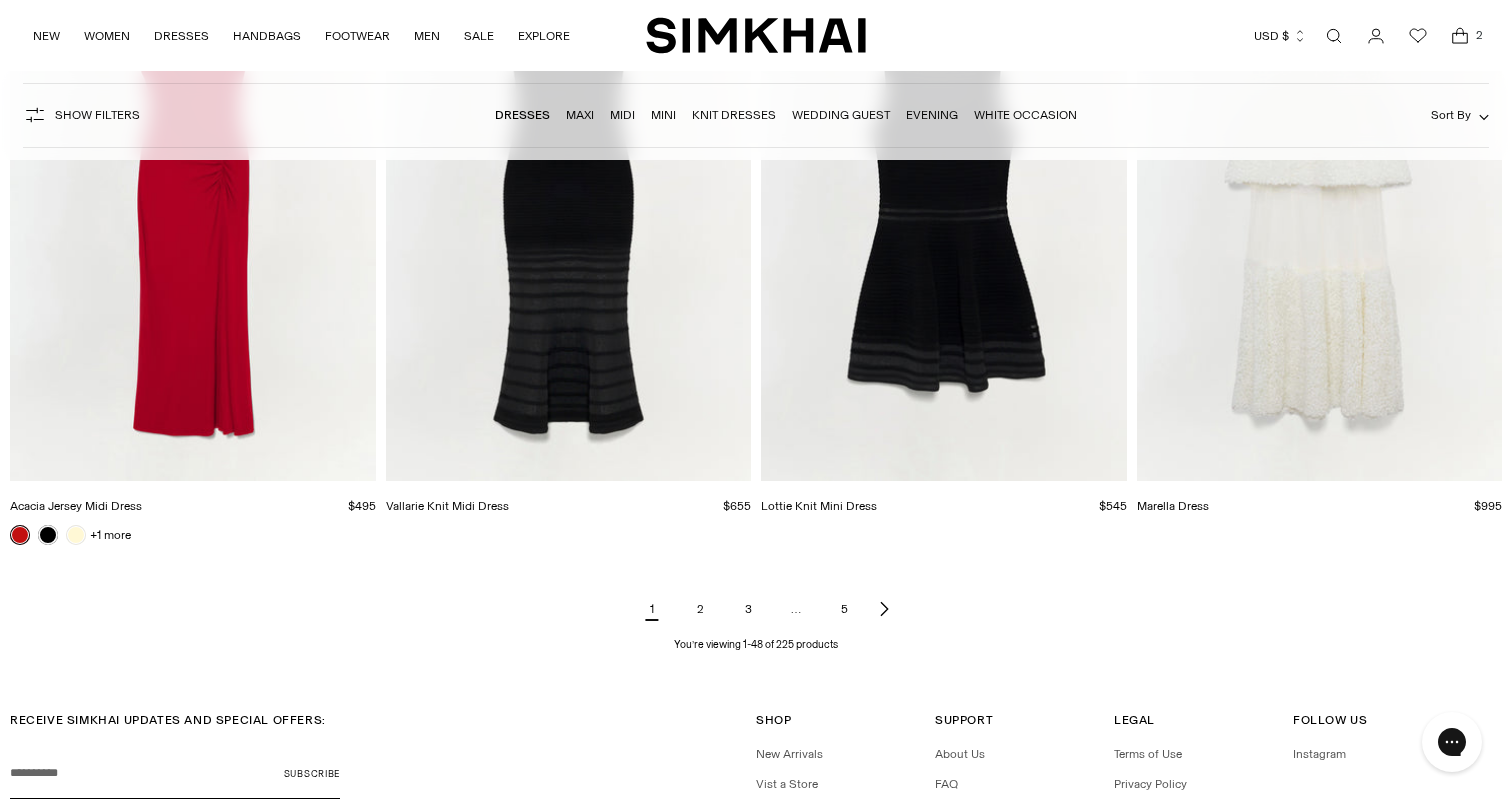 scroll, scrollTop: 7748, scrollLeft: 0, axis: vertical 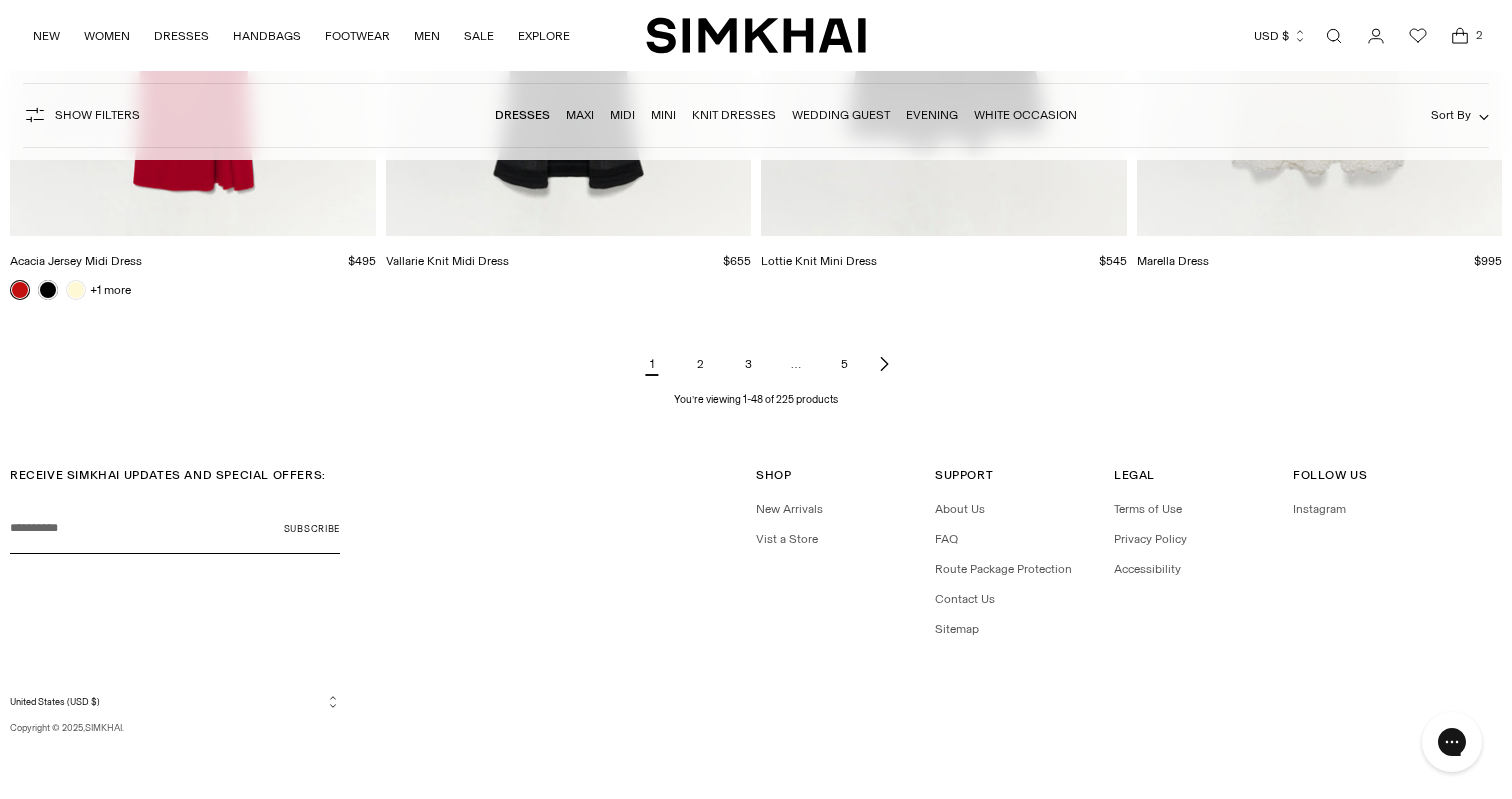 click on "2" at bounding box center (700, 364) 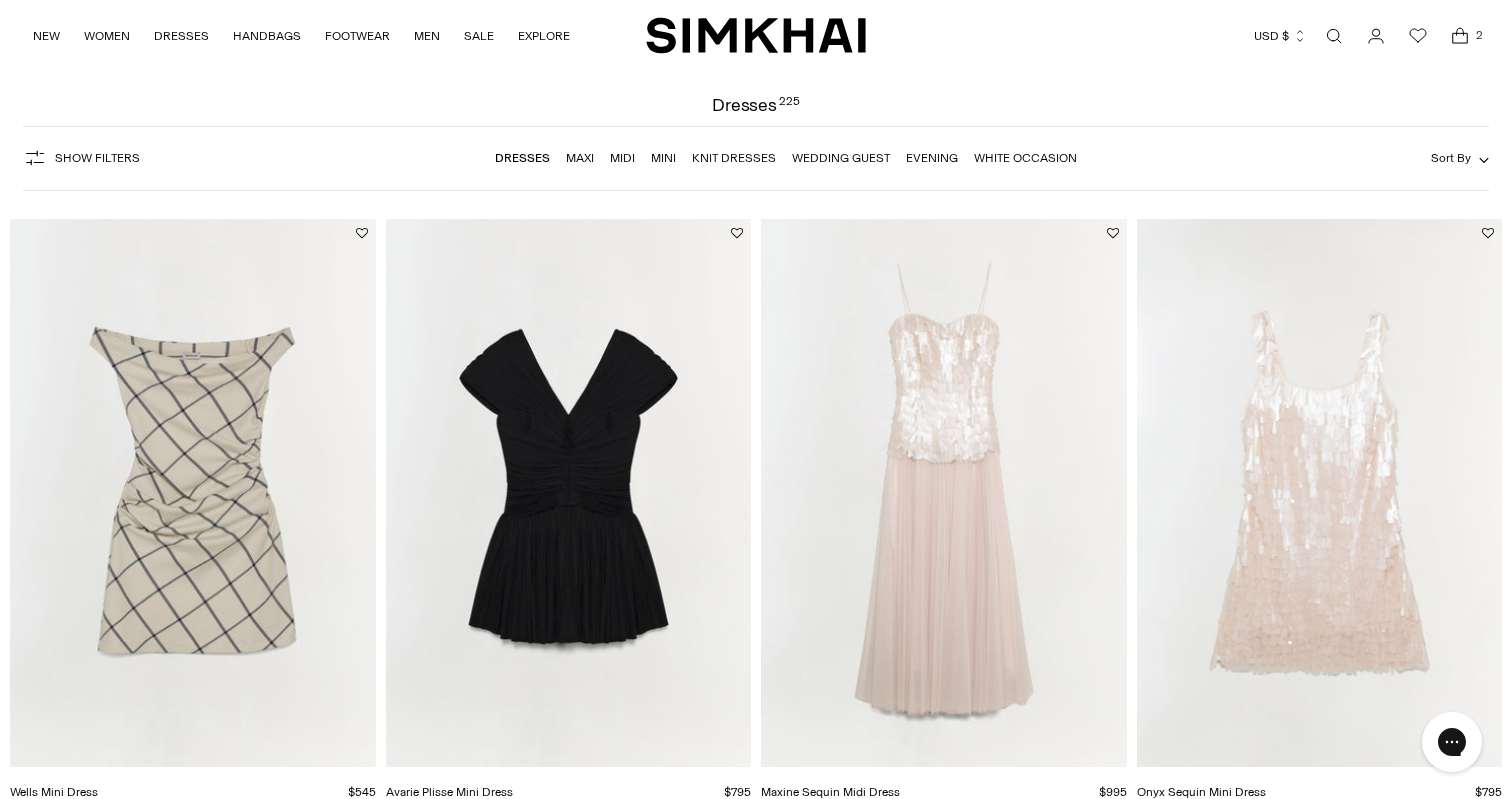 scroll, scrollTop: 404, scrollLeft: 0, axis: vertical 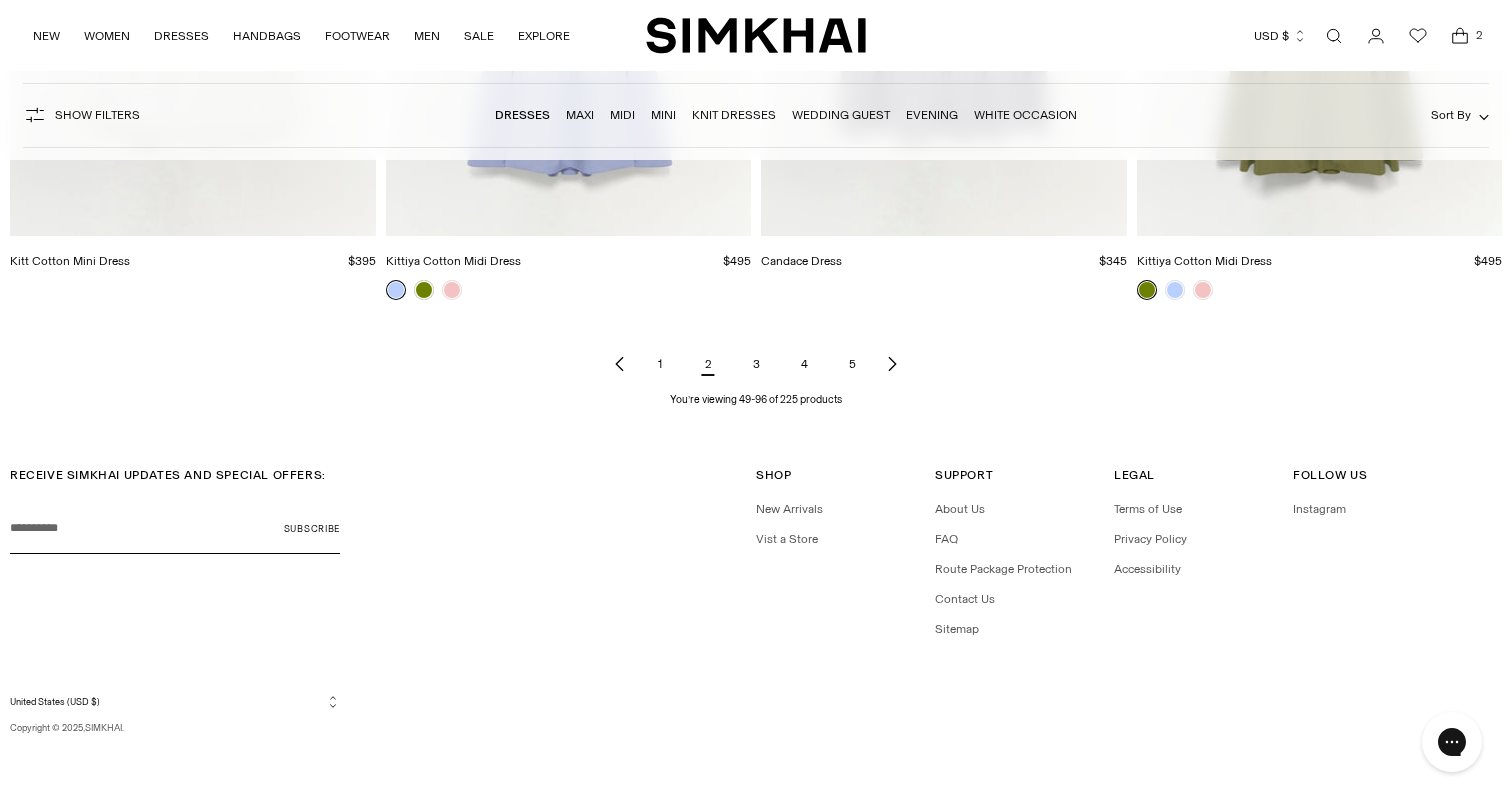 click on "3" at bounding box center [756, 364] 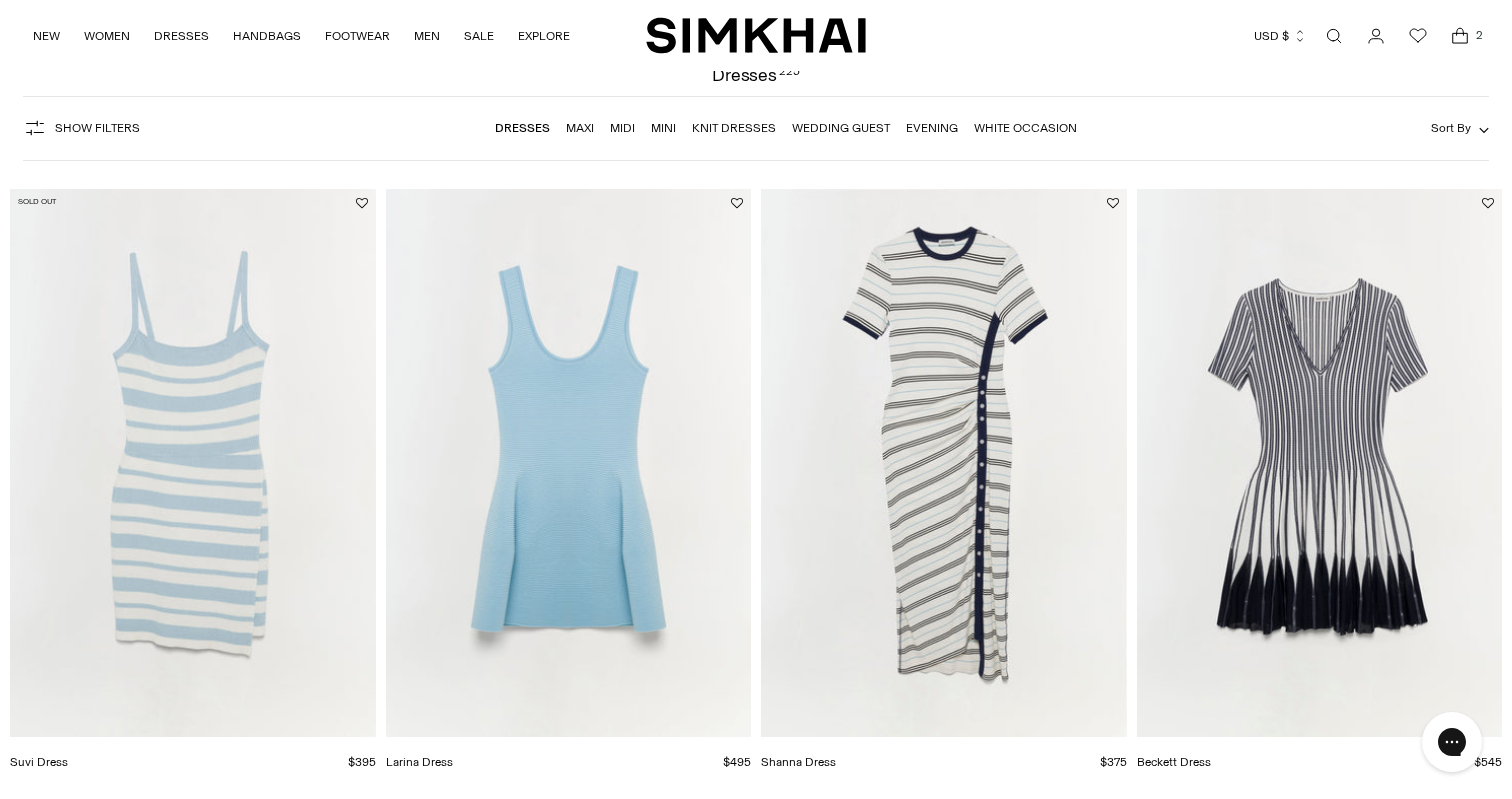 scroll, scrollTop: 775, scrollLeft: 0, axis: vertical 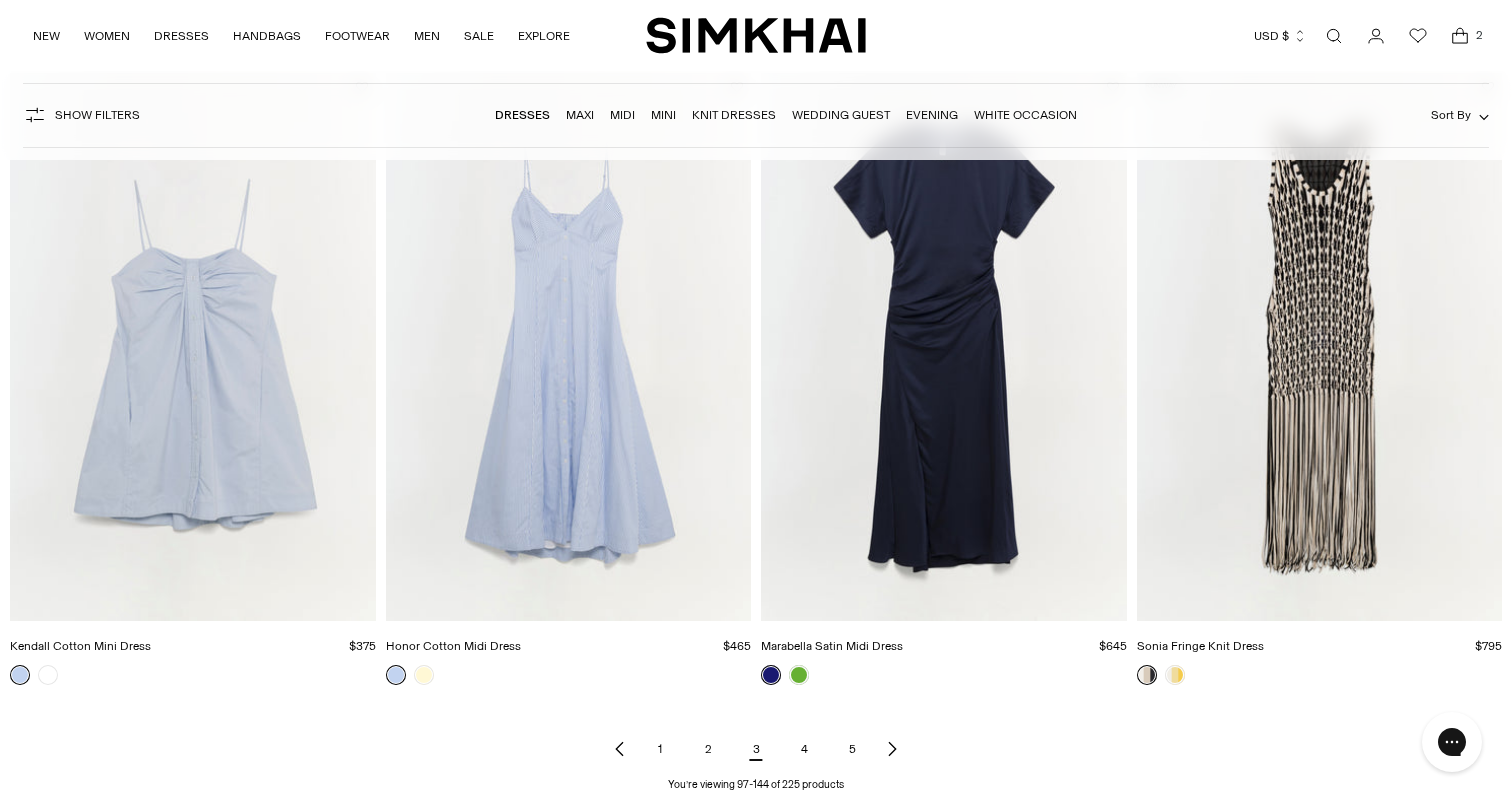 click on "4" at bounding box center (804, 749) 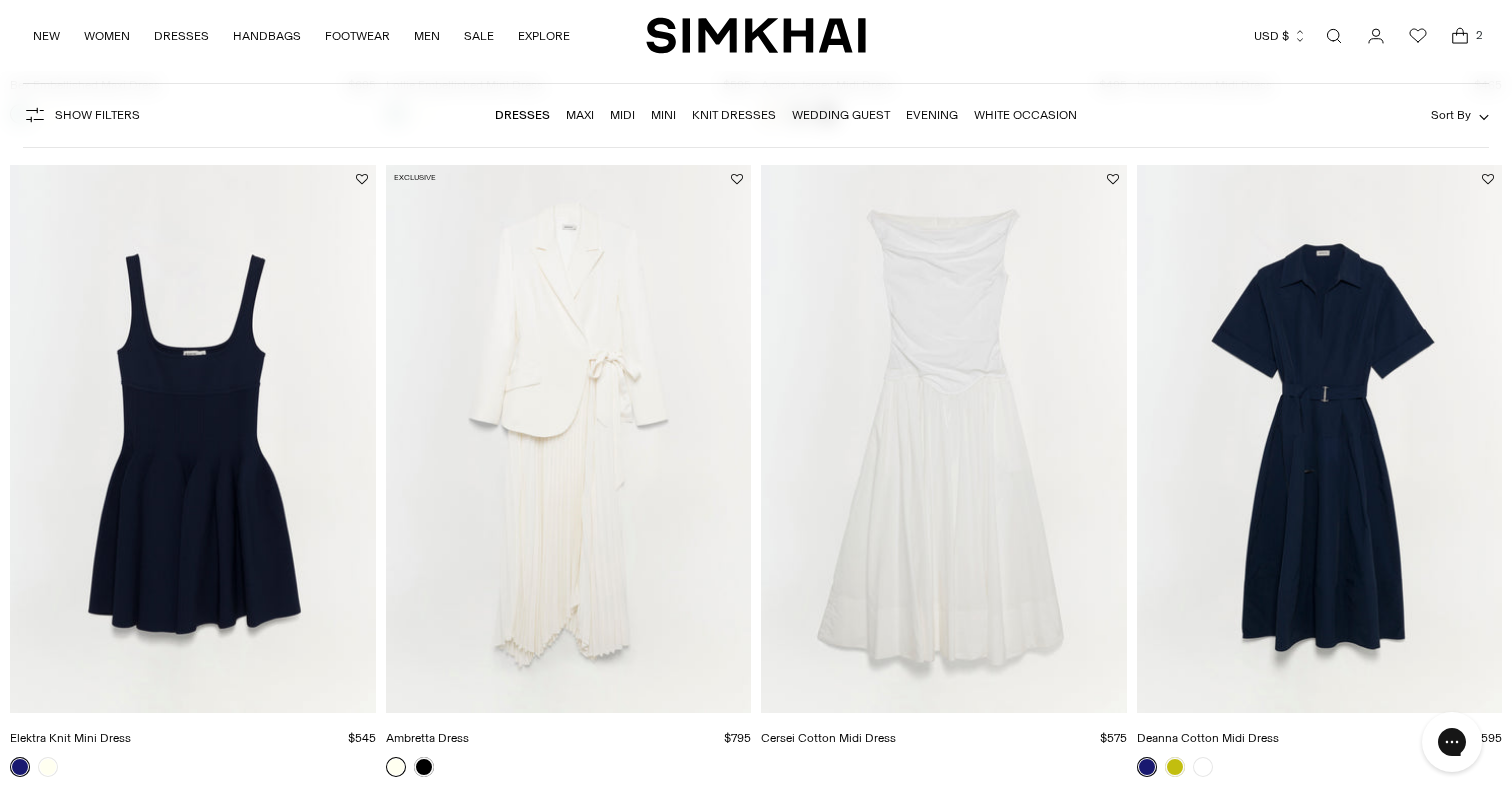 scroll, scrollTop: 782, scrollLeft: 0, axis: vertical 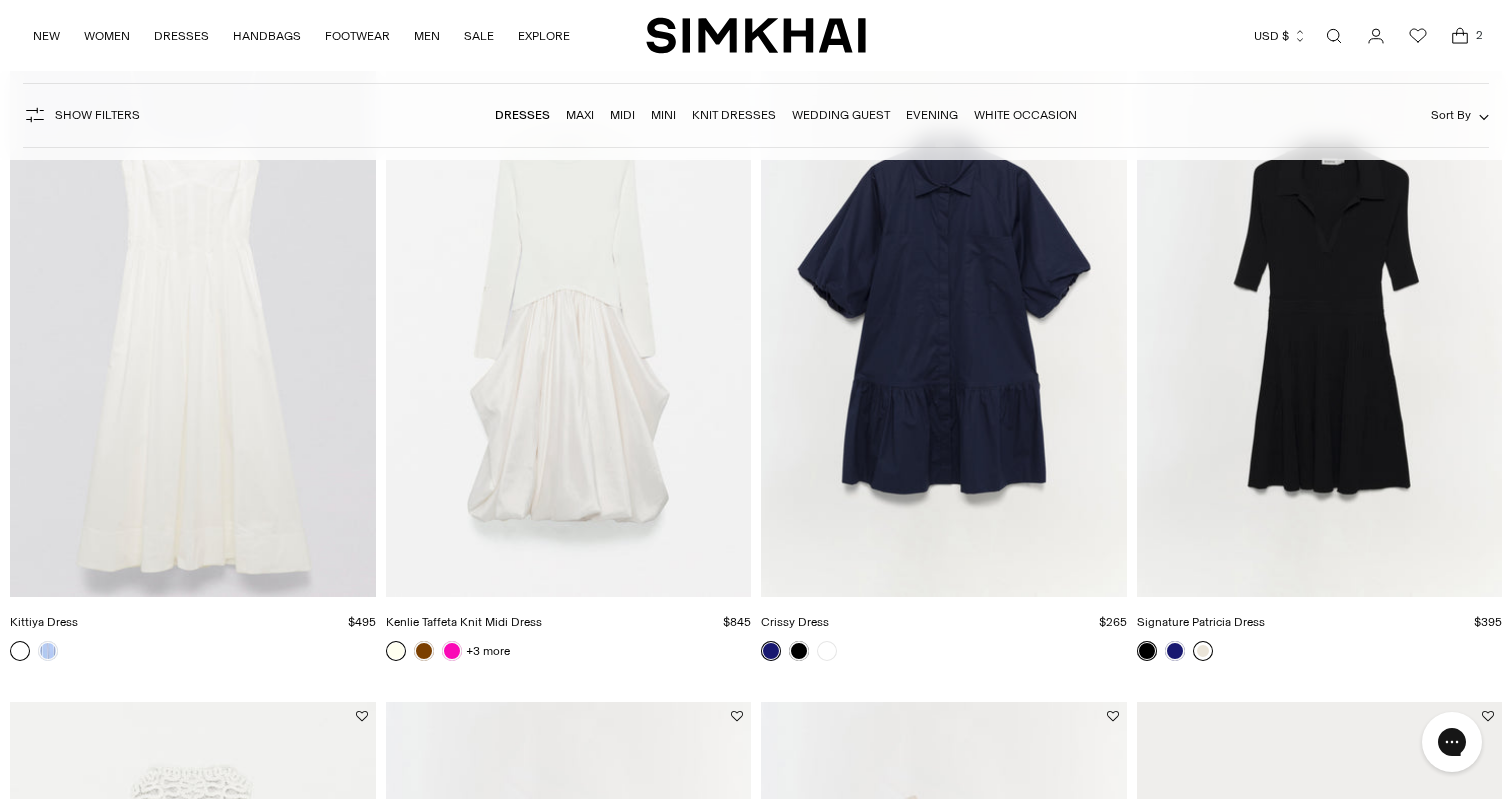 click at bounding box center (1203, 651) 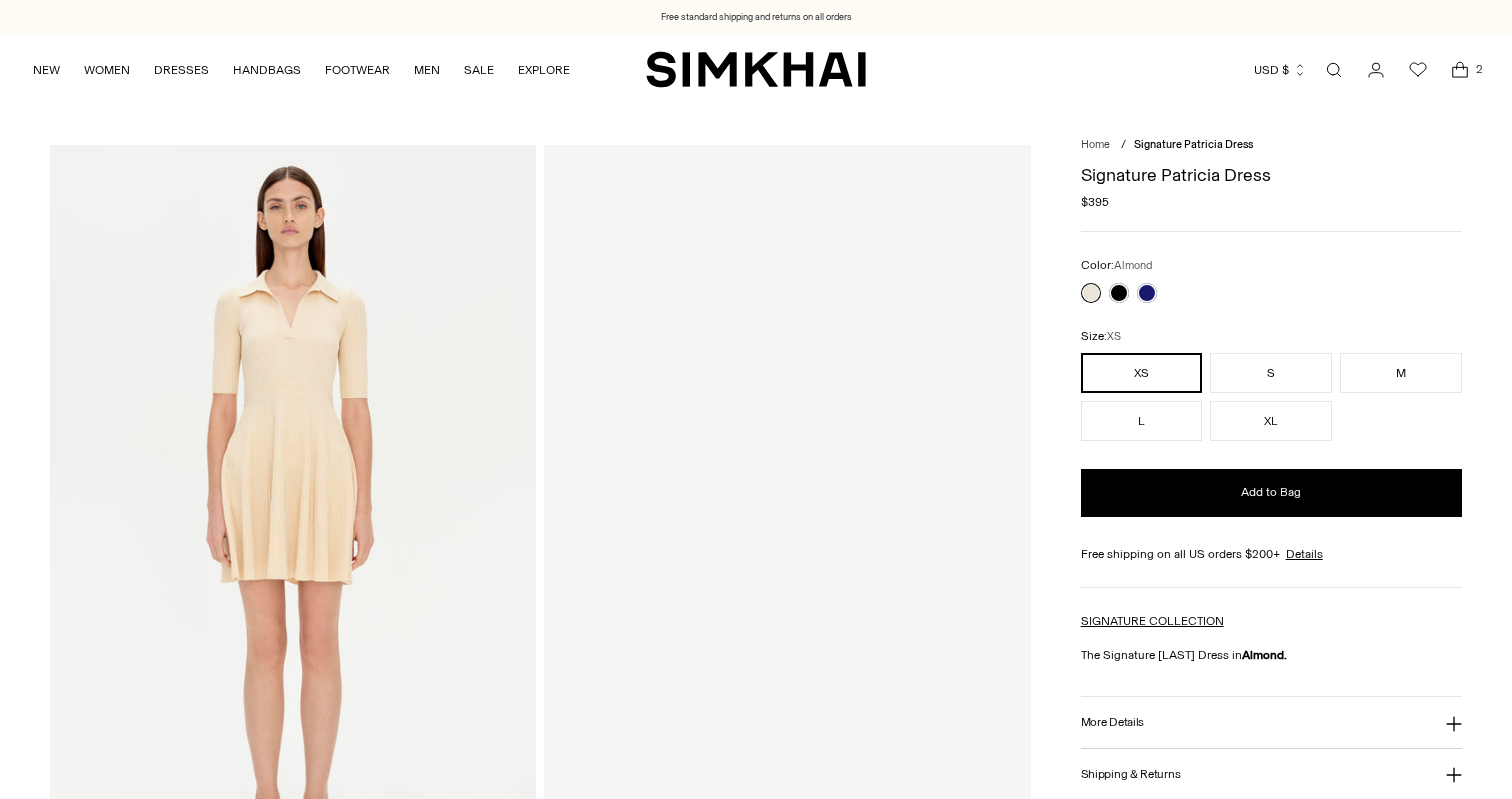 scroll, scrollTop: 0, scrollLeft: 0, axis: both 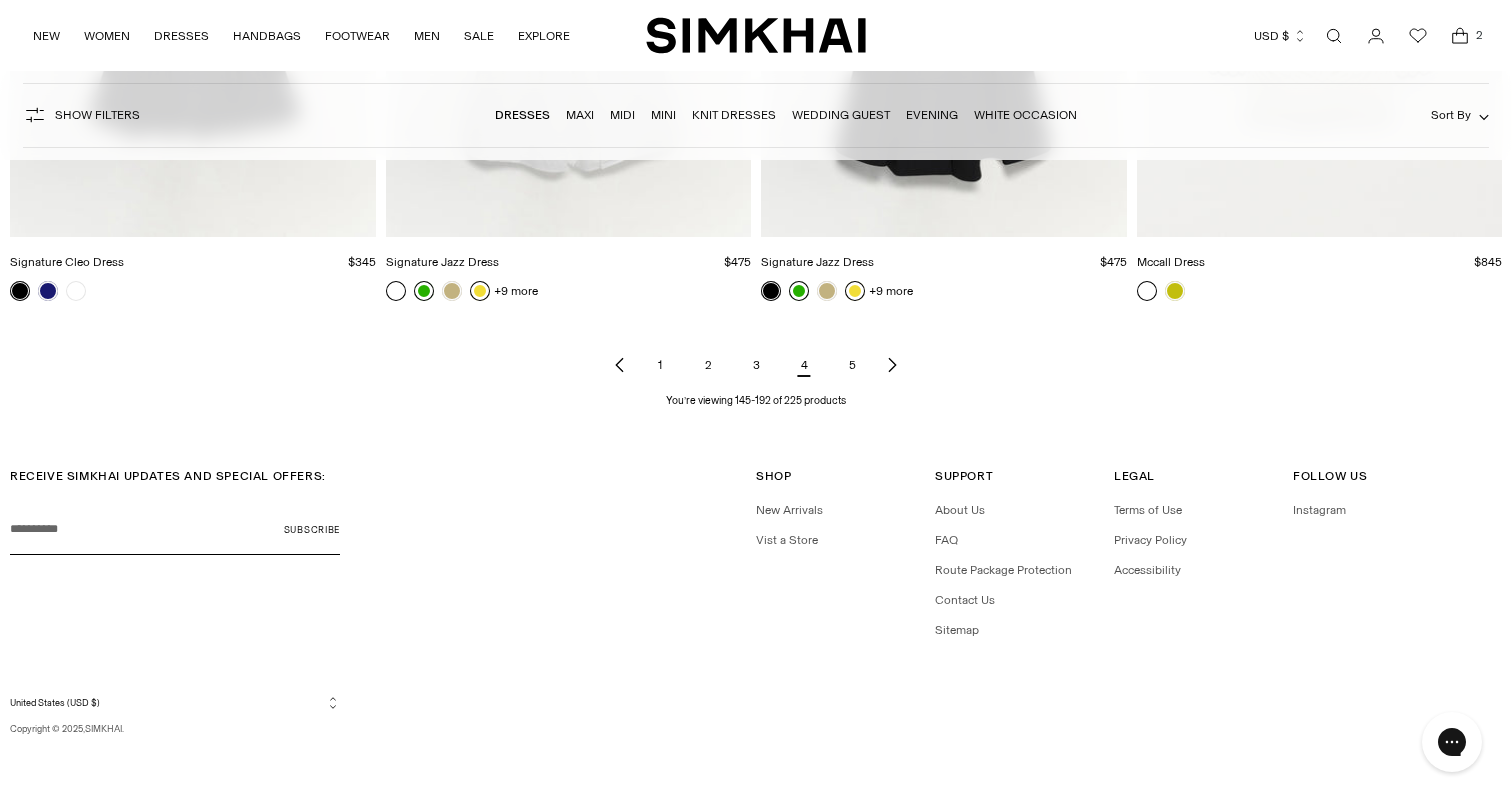 click on "5" at bounding box center (852, 365) 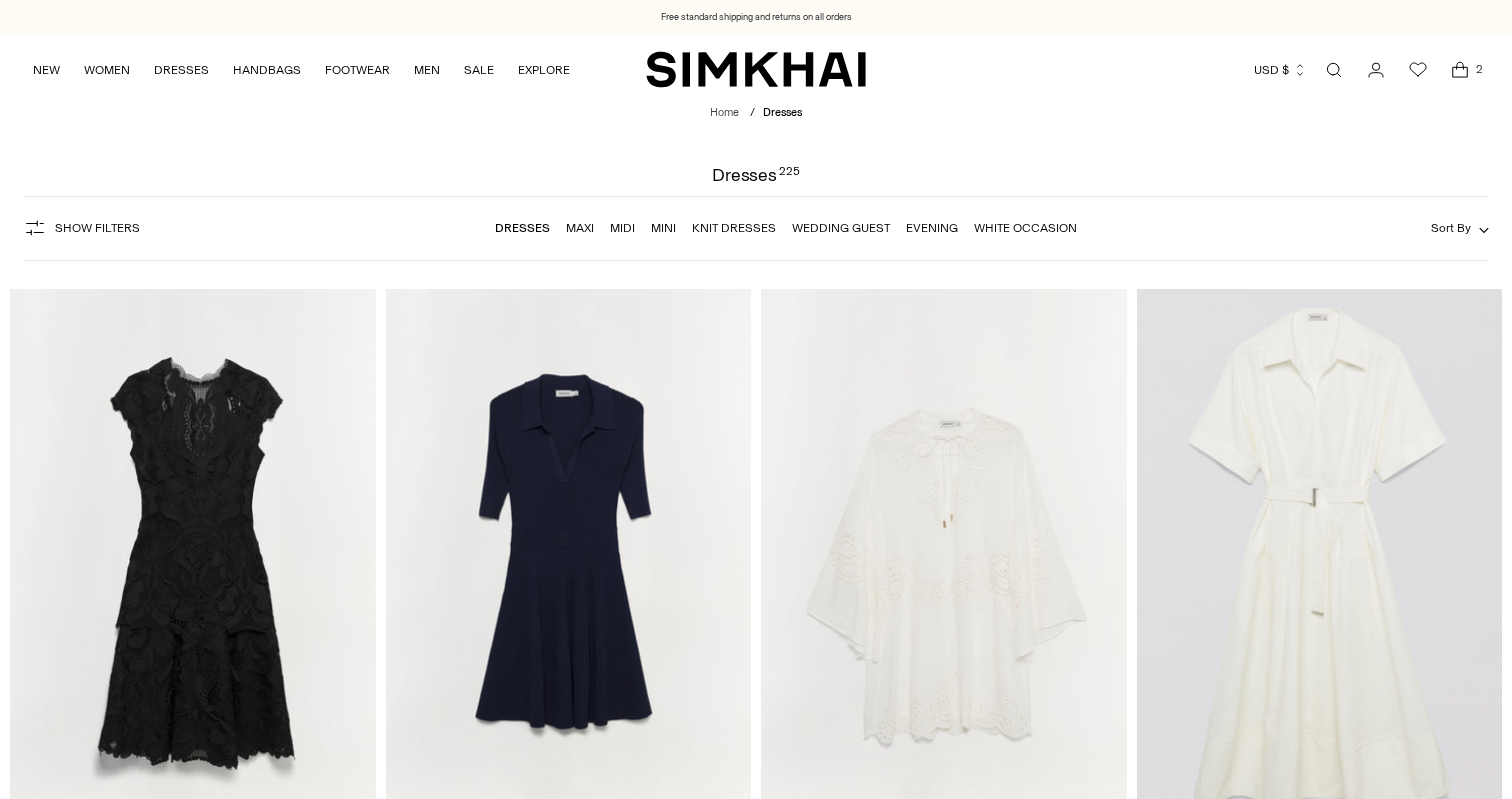 scroll, scrollTop: 0, scrollLeft: 0, axis: both 